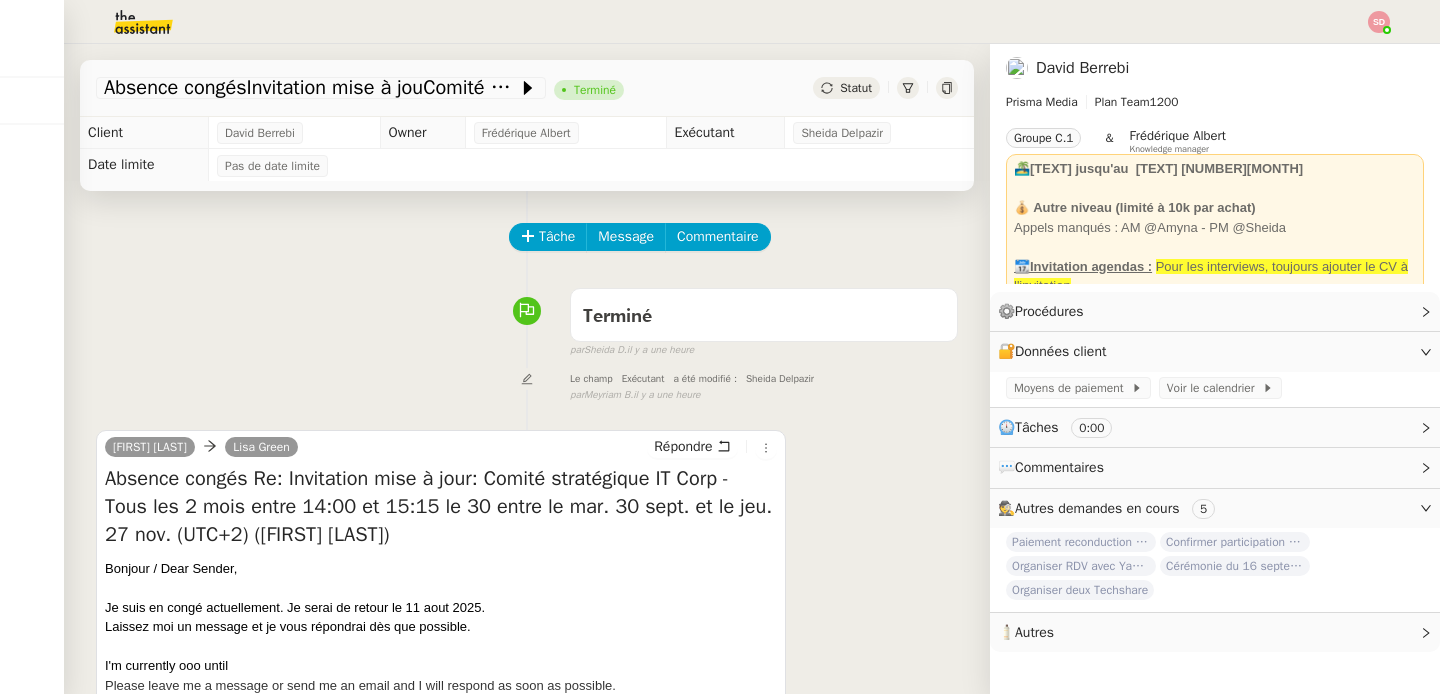 scroll, scrollTop: 0, scrollLeft: 0, axis: both 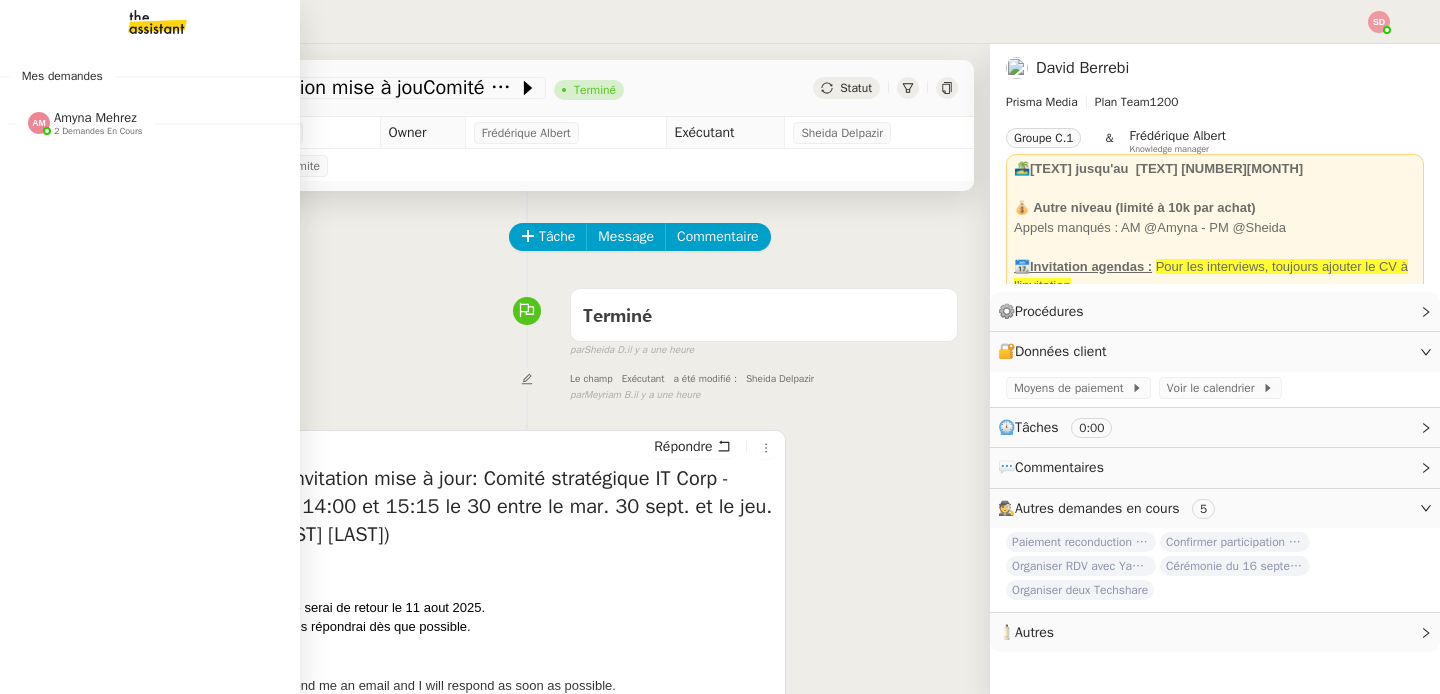 click on "2 demandes en cours" 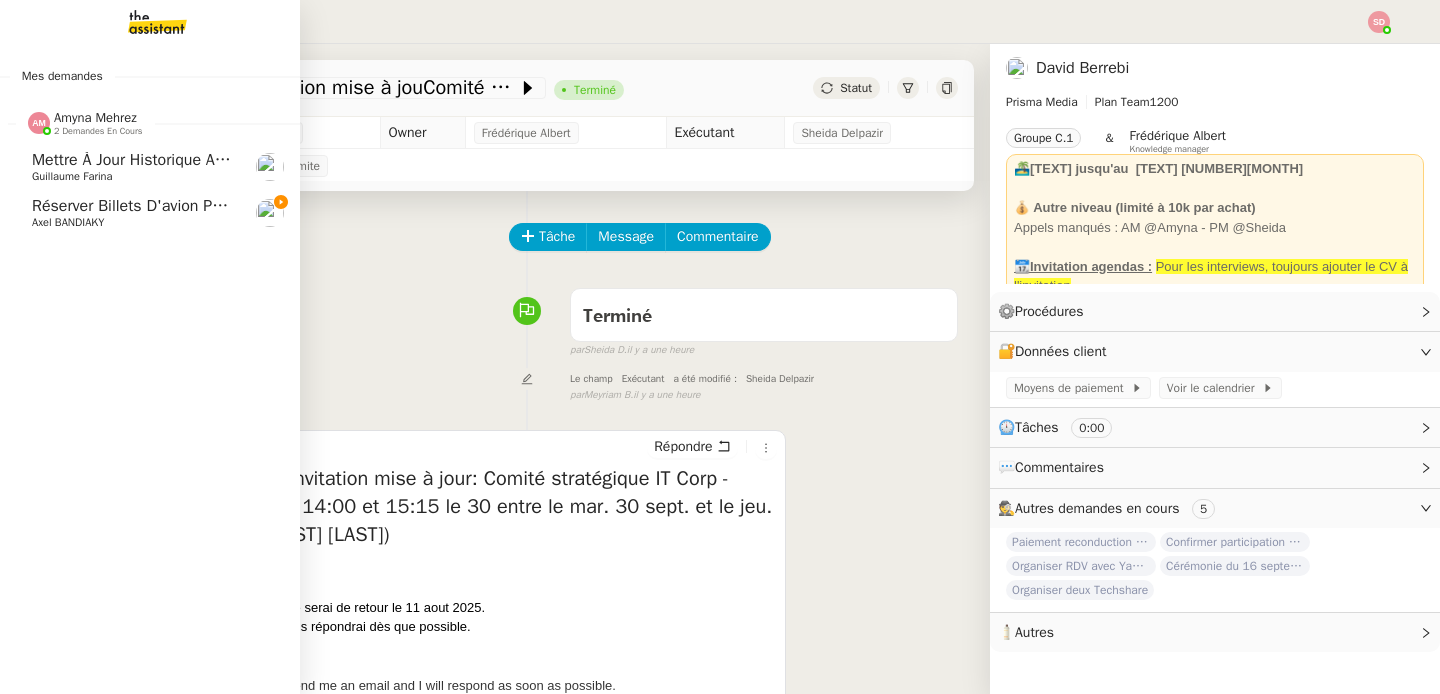 click on "Axel BANDIAKY" 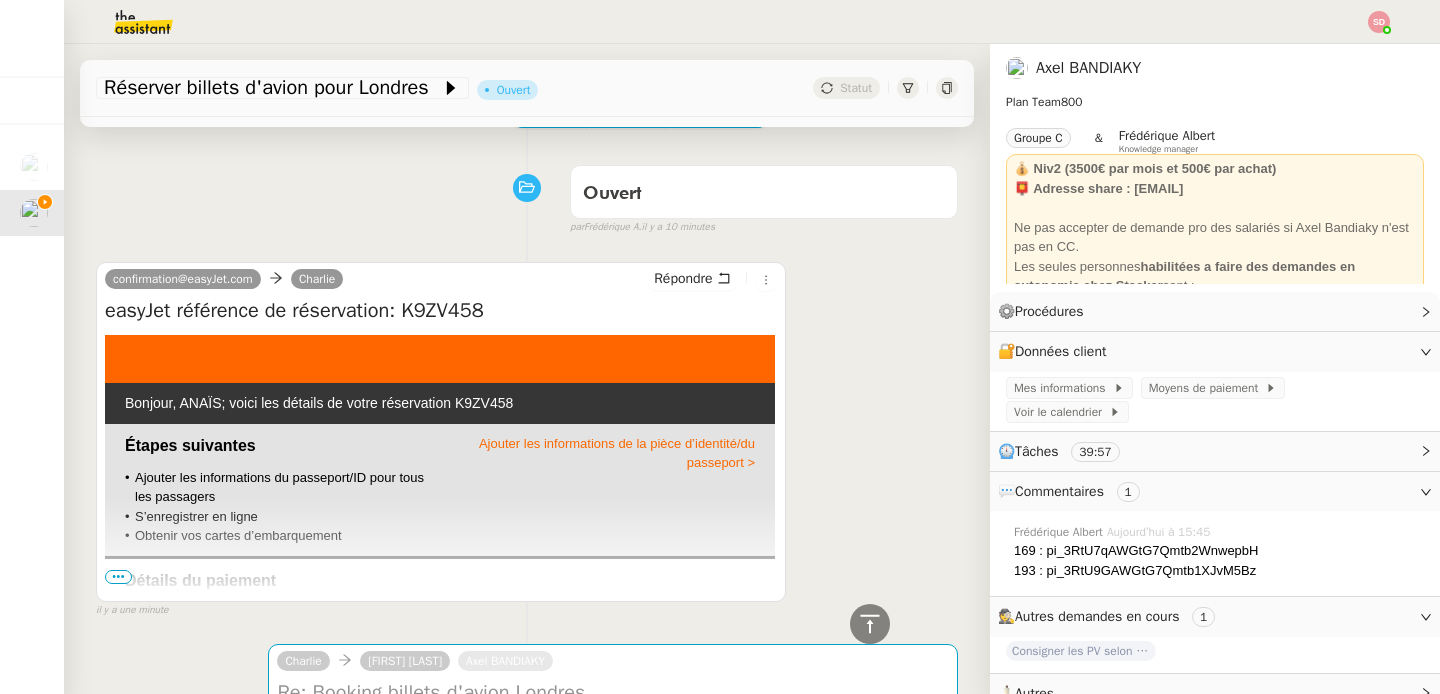 scroll, scrollTop: 0, scrollLeft: 0, axis: both 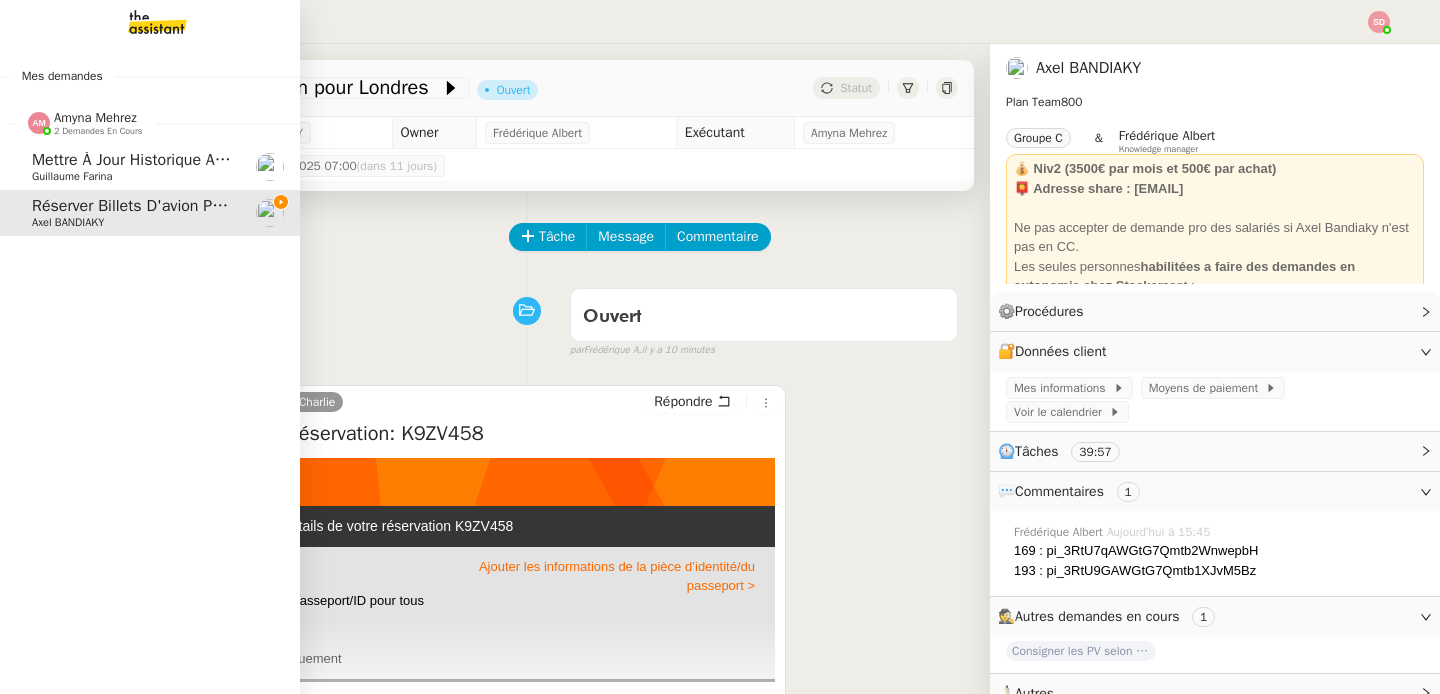 click on "Mettre à jour historique Abaco Exercice 2024 - 2025" 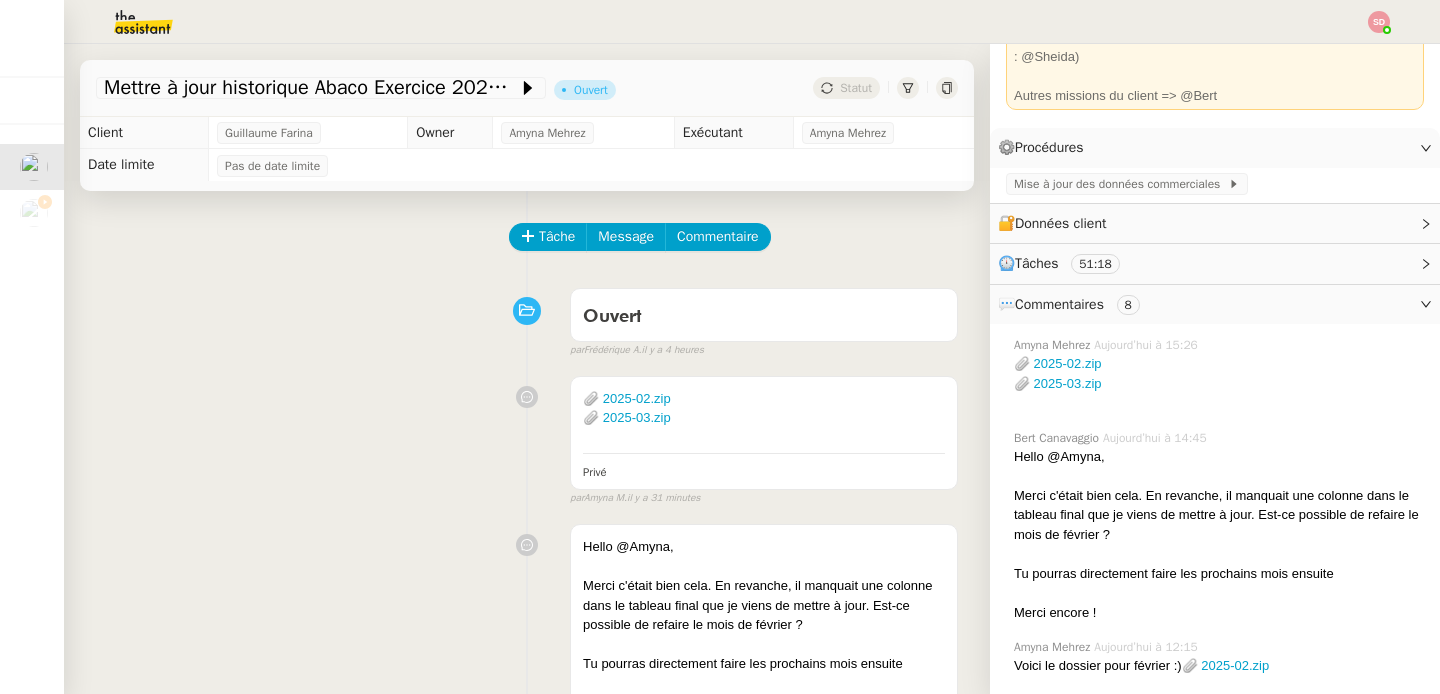 scroll, scrollTop: 236, scrollLeft: 0, axis: vertical 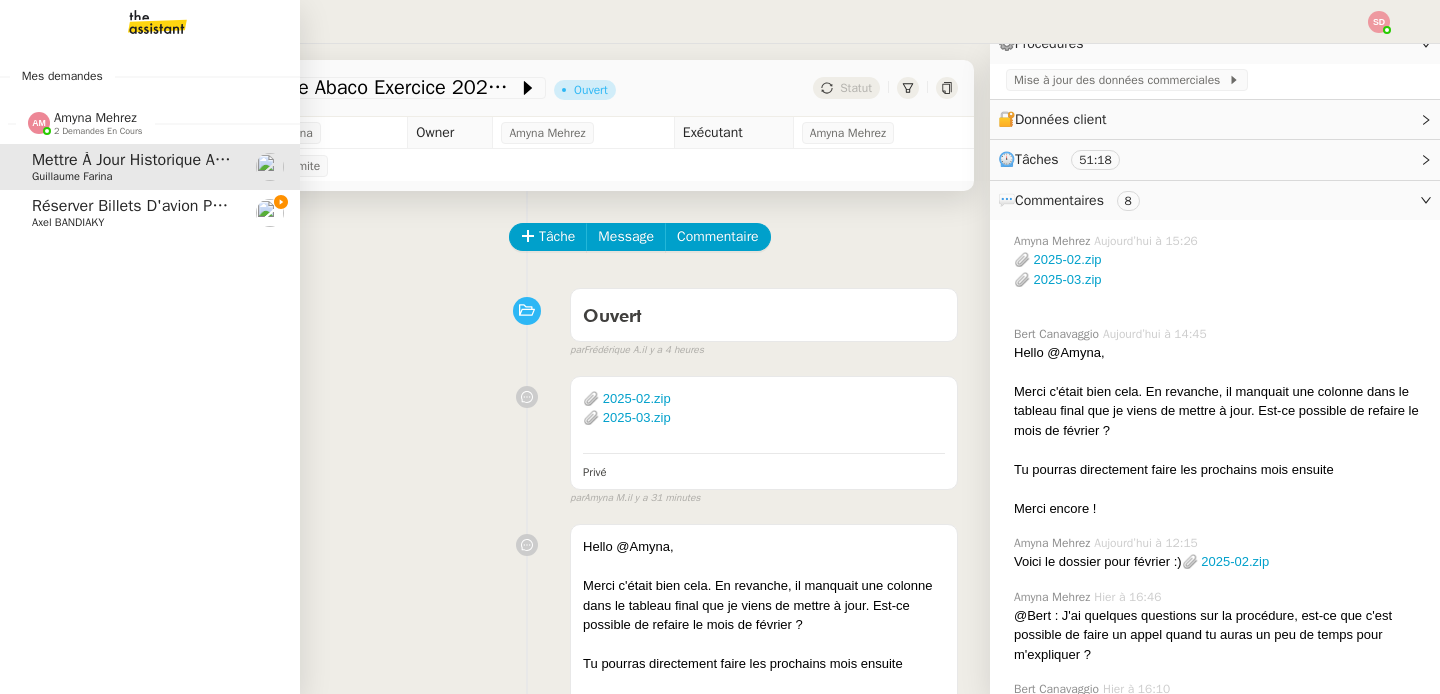 click on "Amyna Mehrez" 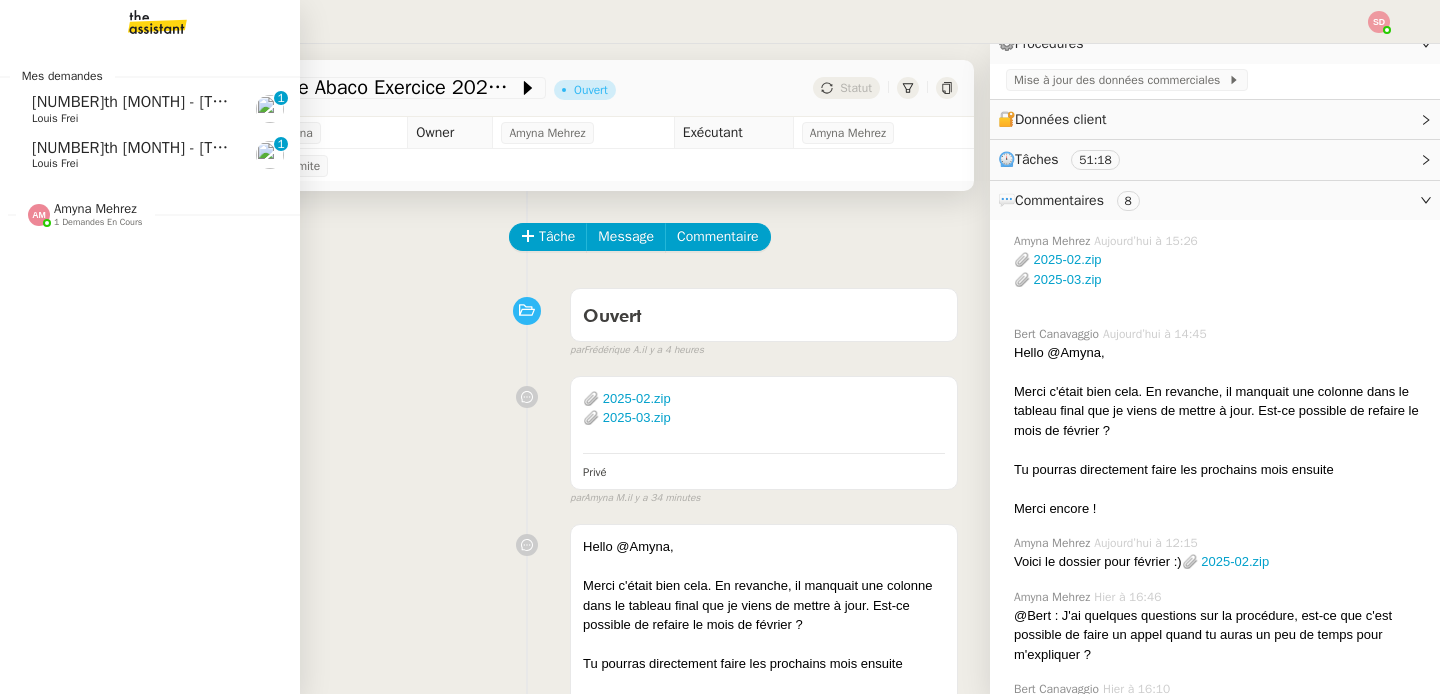 click on "[NUMBER]th [MONTH]  - [TEXT] - [FIRST] [LAST]" 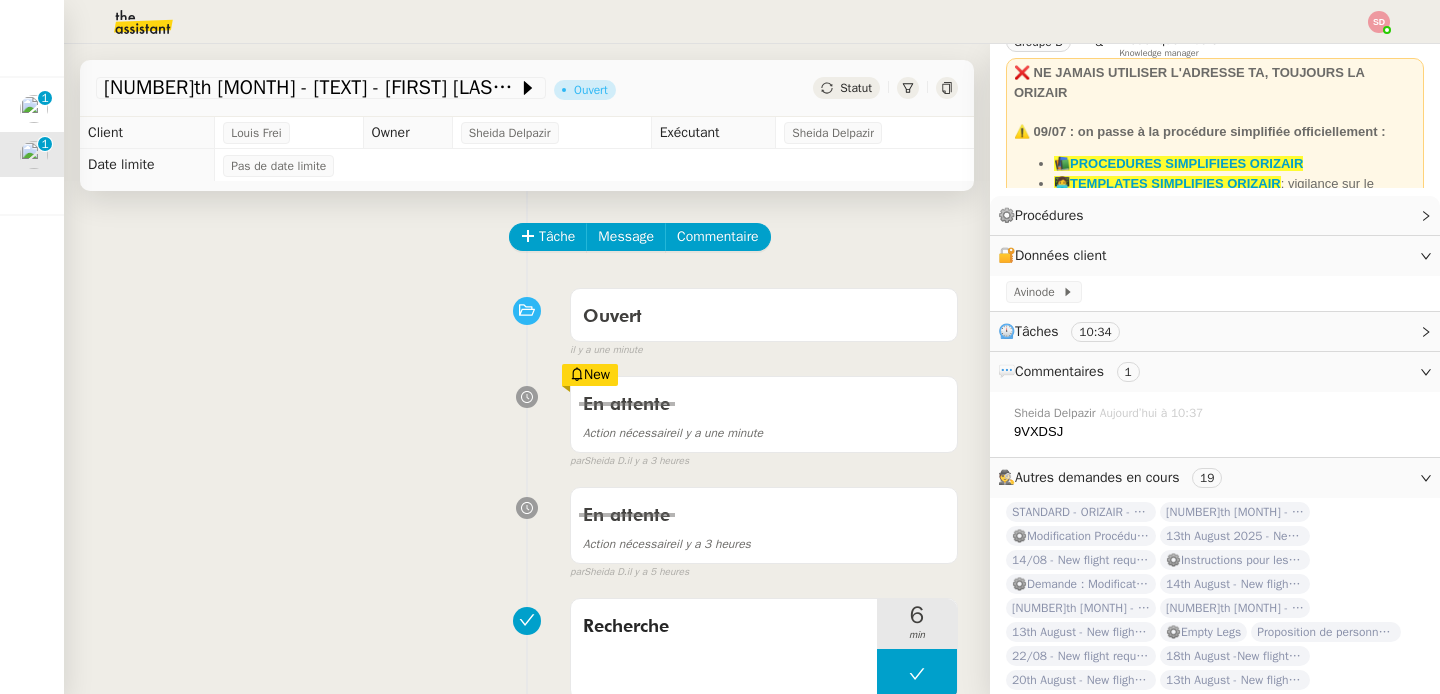 scroll, scrollTop: 168, scrollLeft: 0, axis: vertical 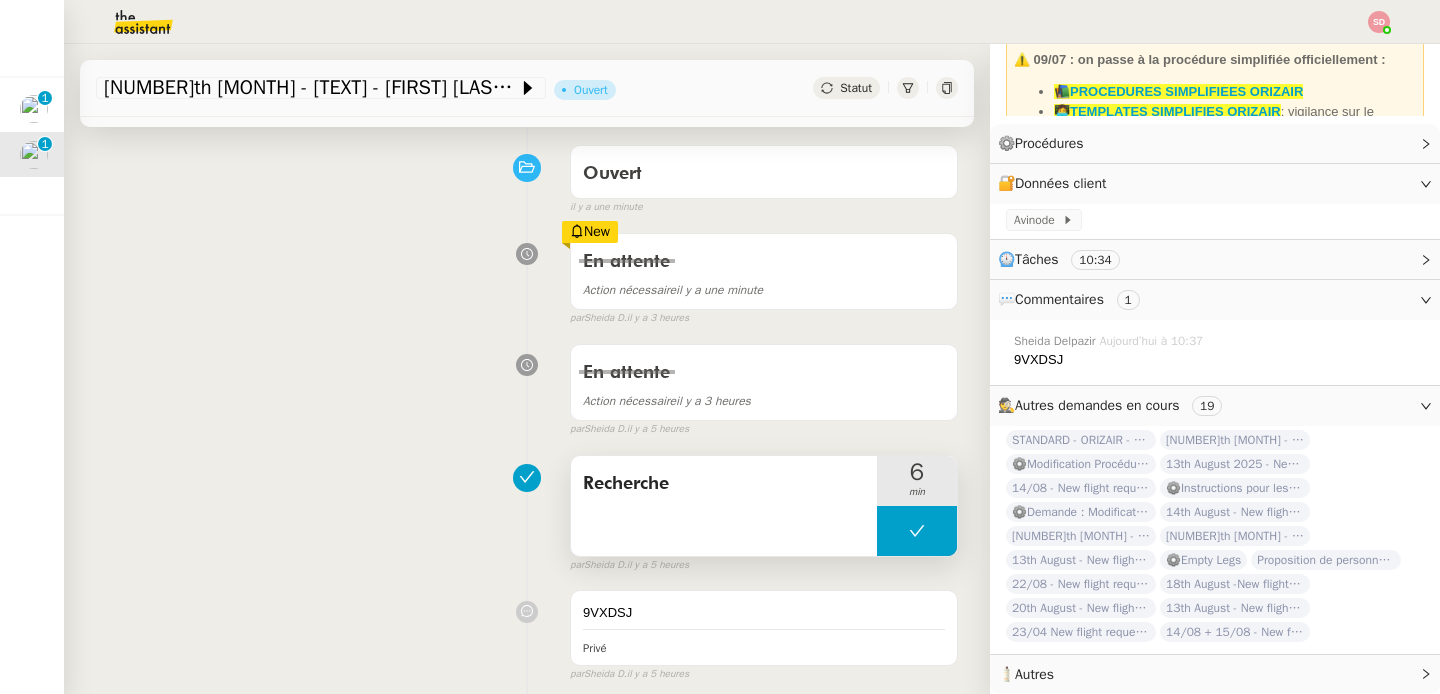 click at bounding box center [917, 531] 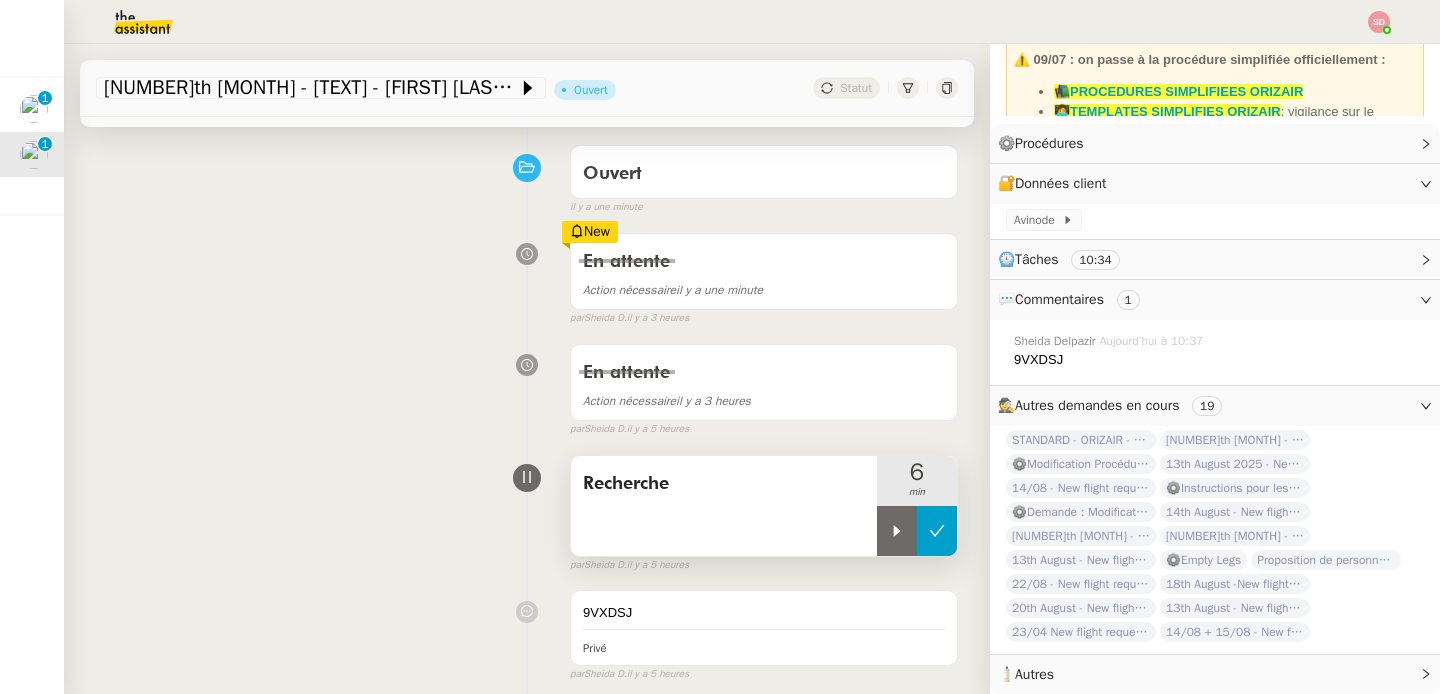 click 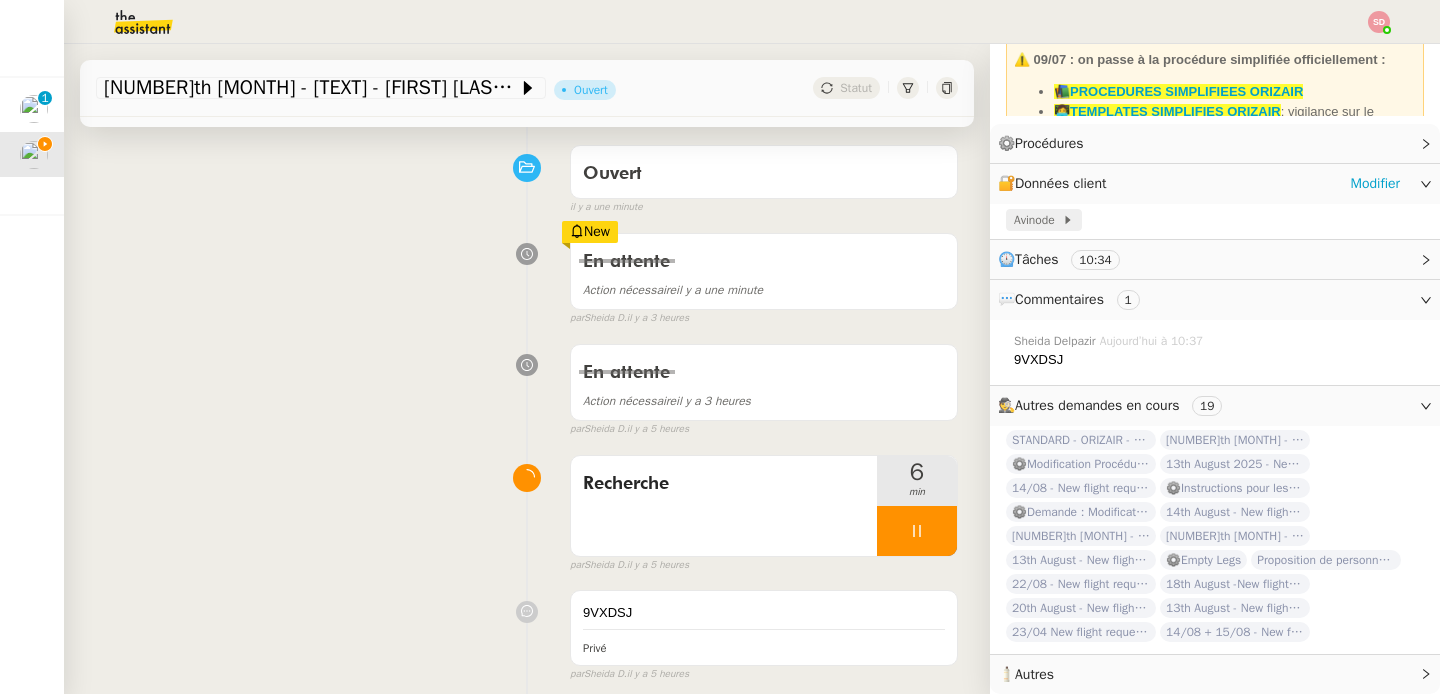 click on "Avinode" 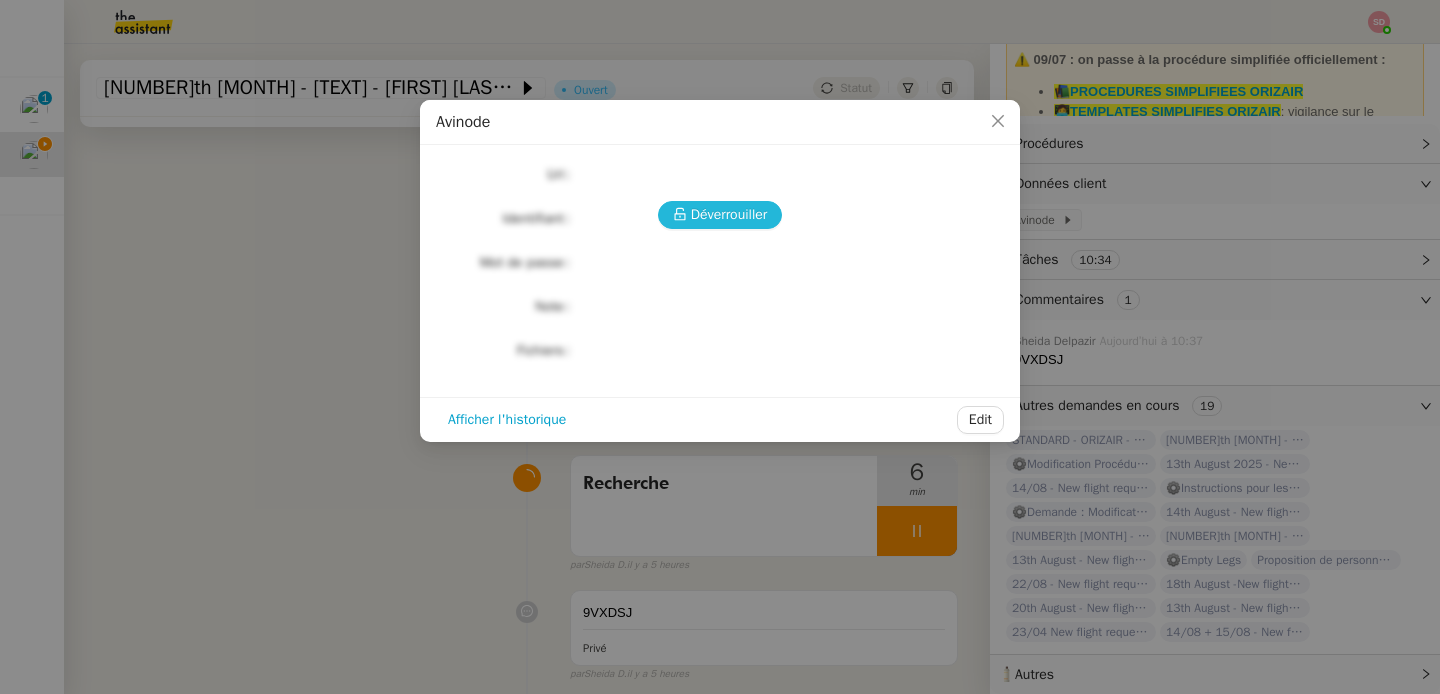 click on "Déverrouiller" at bounding box center [720, 215] 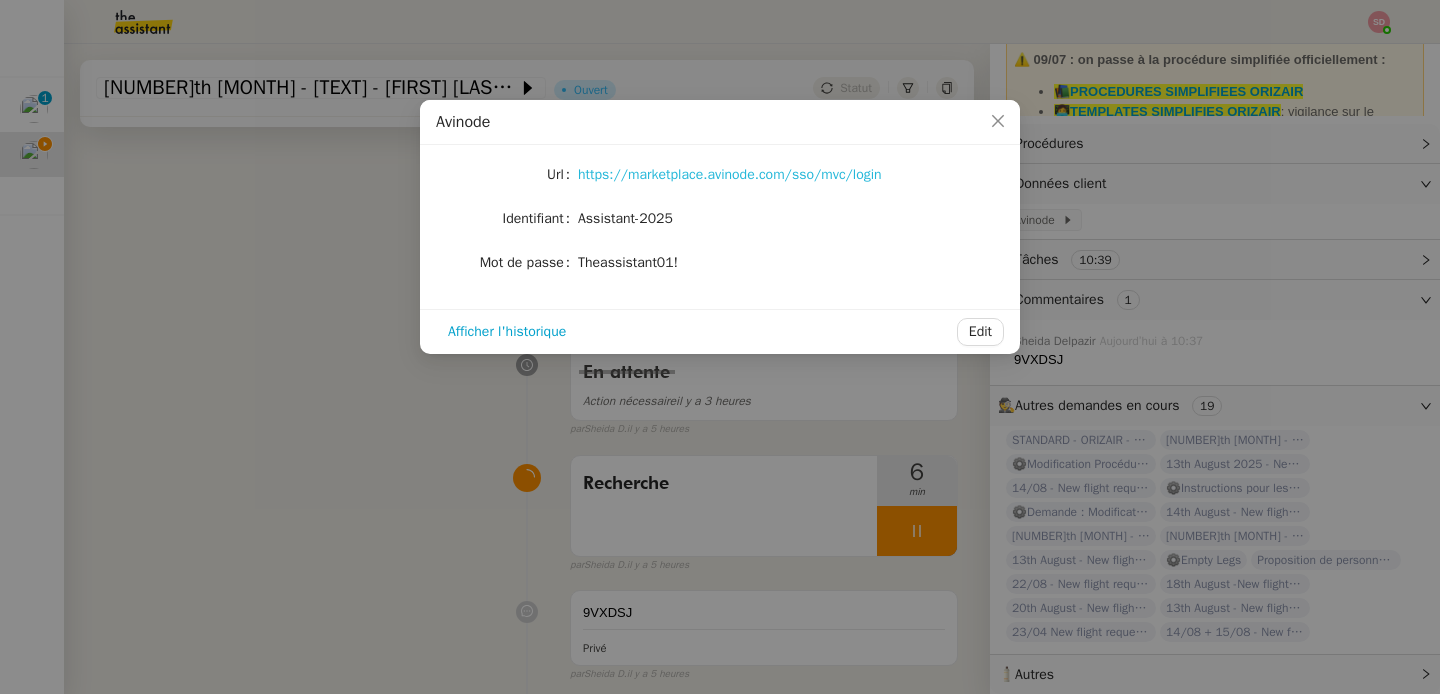 click on "https://marketplace.avinode.com/sso/mvc/login" 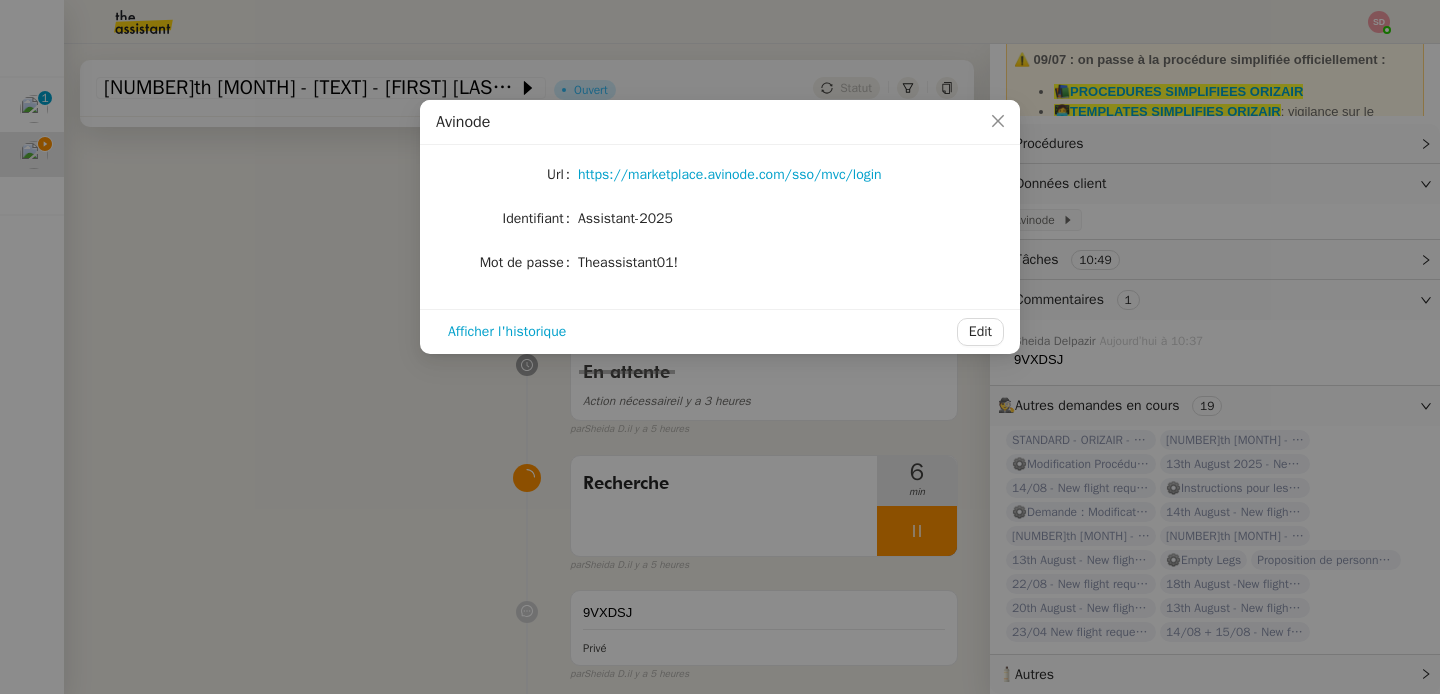 click on "Avinode  Url https://marketplace.avinode.com/sso/mvc/login    Identifiant Assistant-2025 Mot de passe Theassistant01! Afficher l'historique Edit" at bounding box center [720, 347] 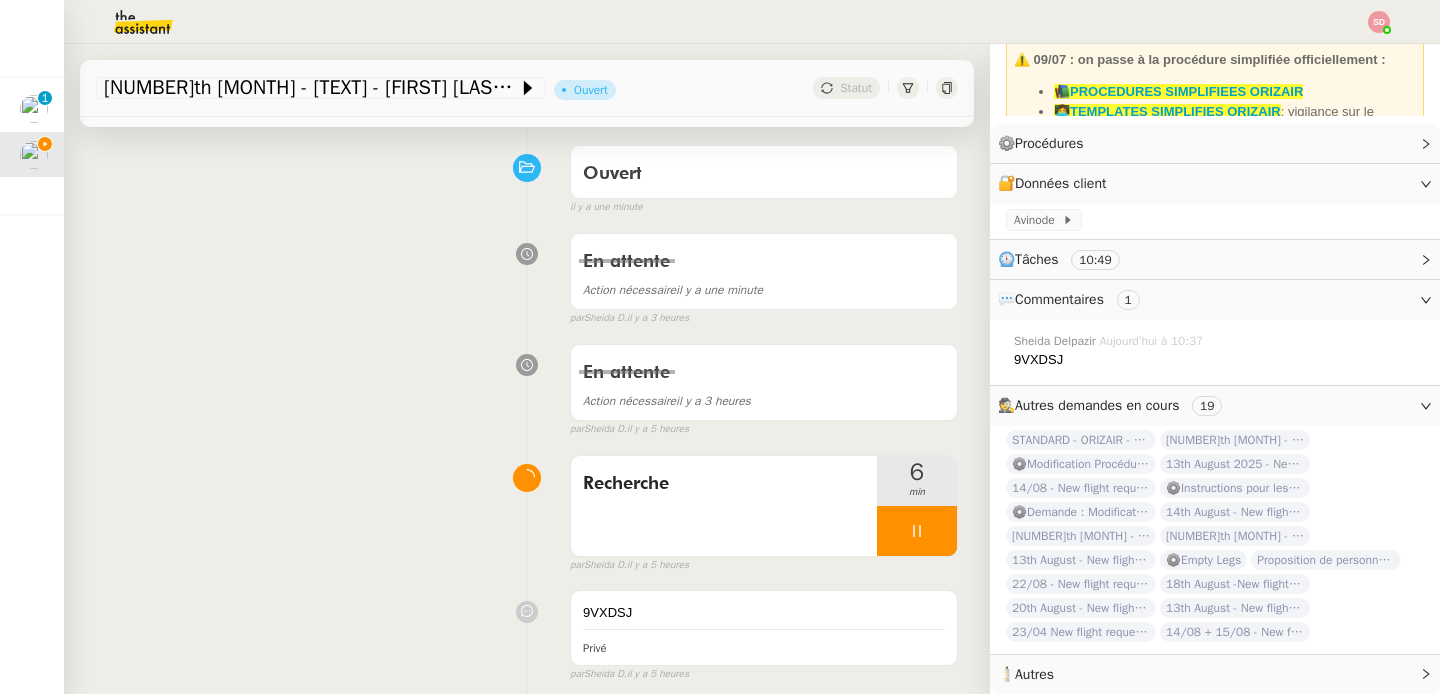 click on "Avinode  Url https://marketplace.avinode.com/sso/mvc/login    Identifiant Assistant-2025 Mot de passe Theassistant01! Afficher l'historique Edit" at bounding box center (720, 347) 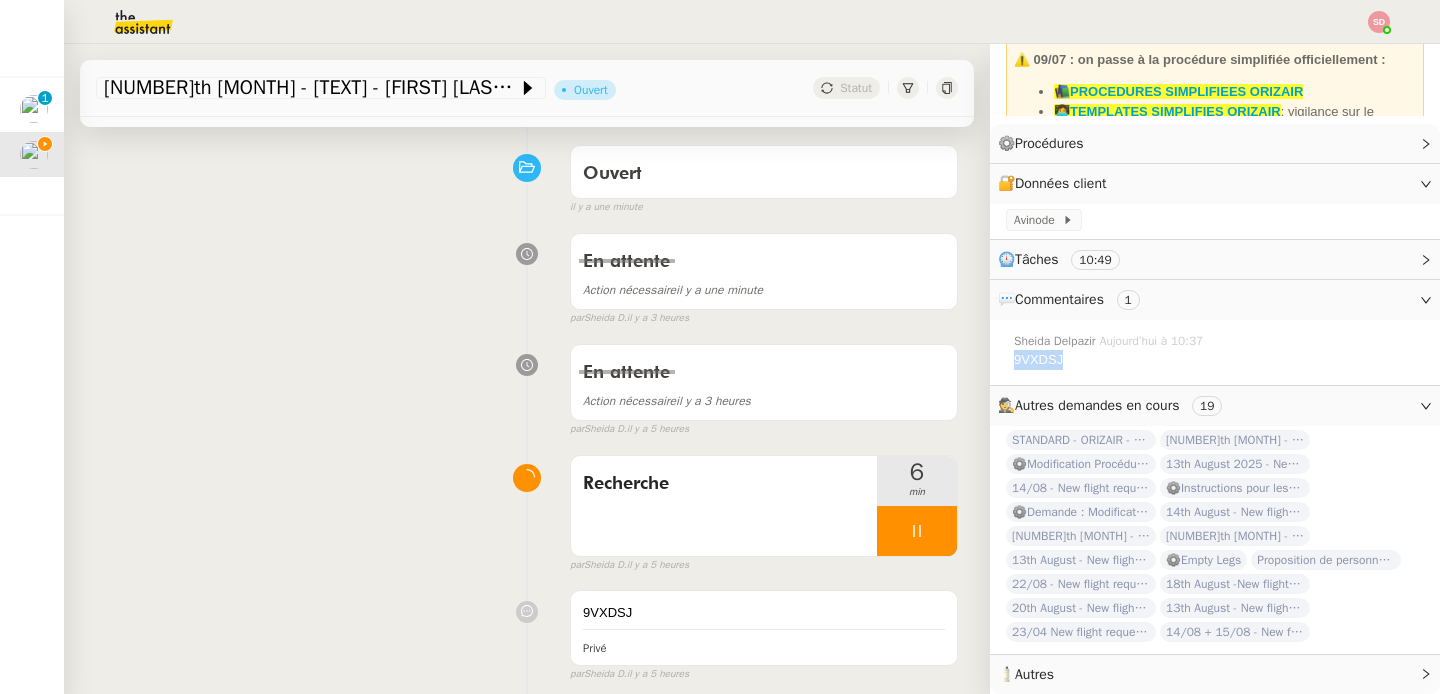 click on "9VXDSJ" 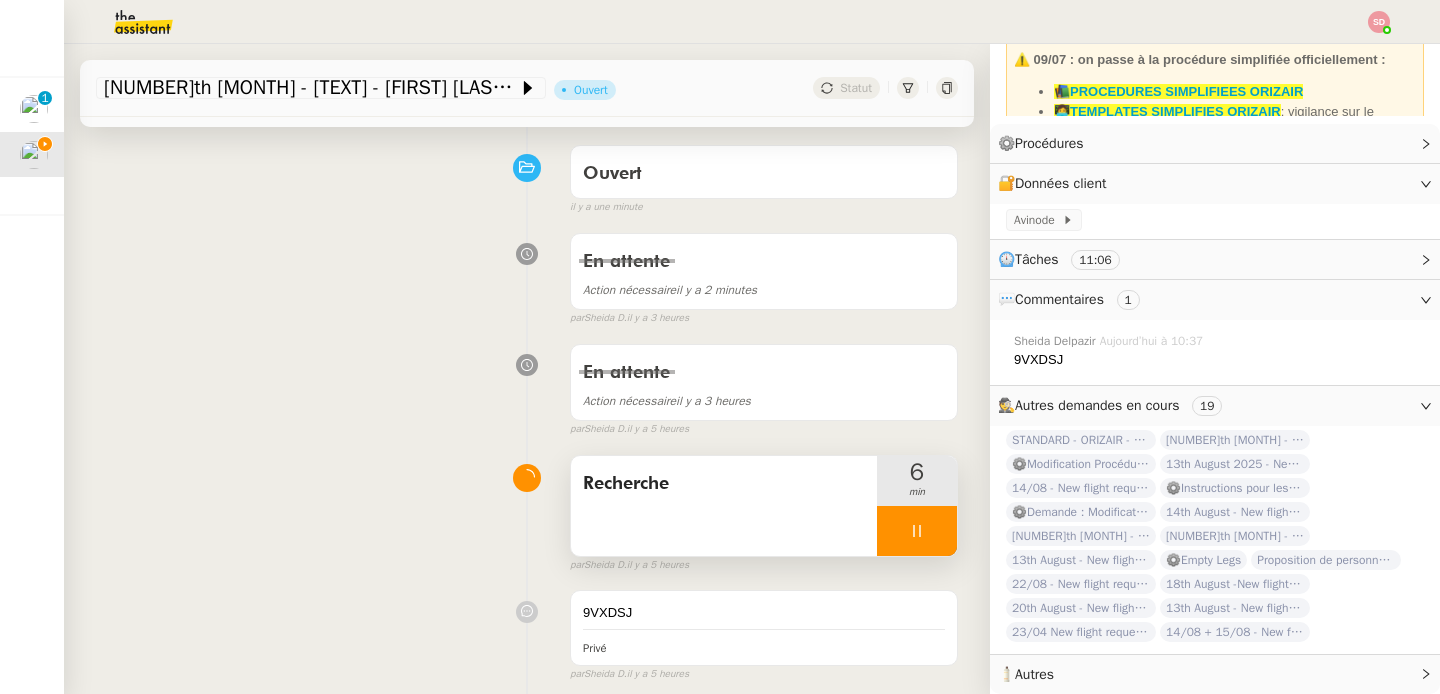 click at bounding box center (917, 531) 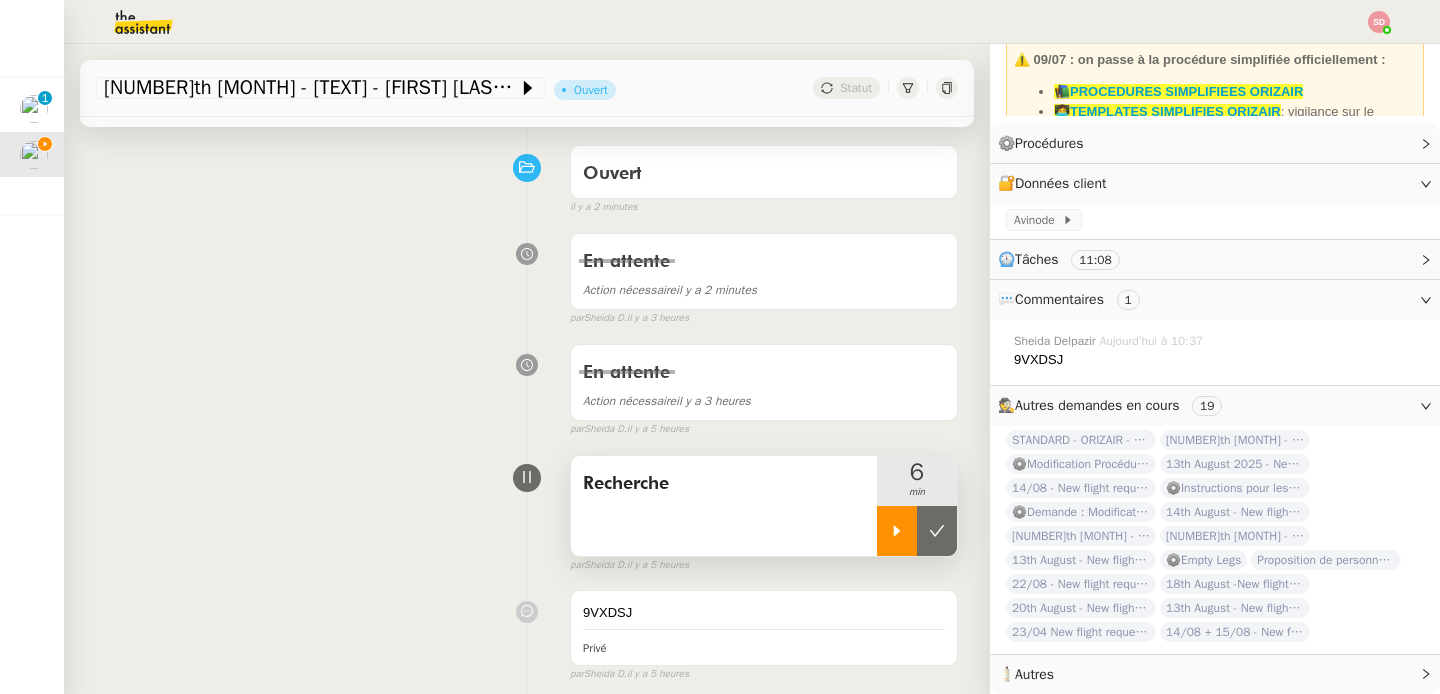 click 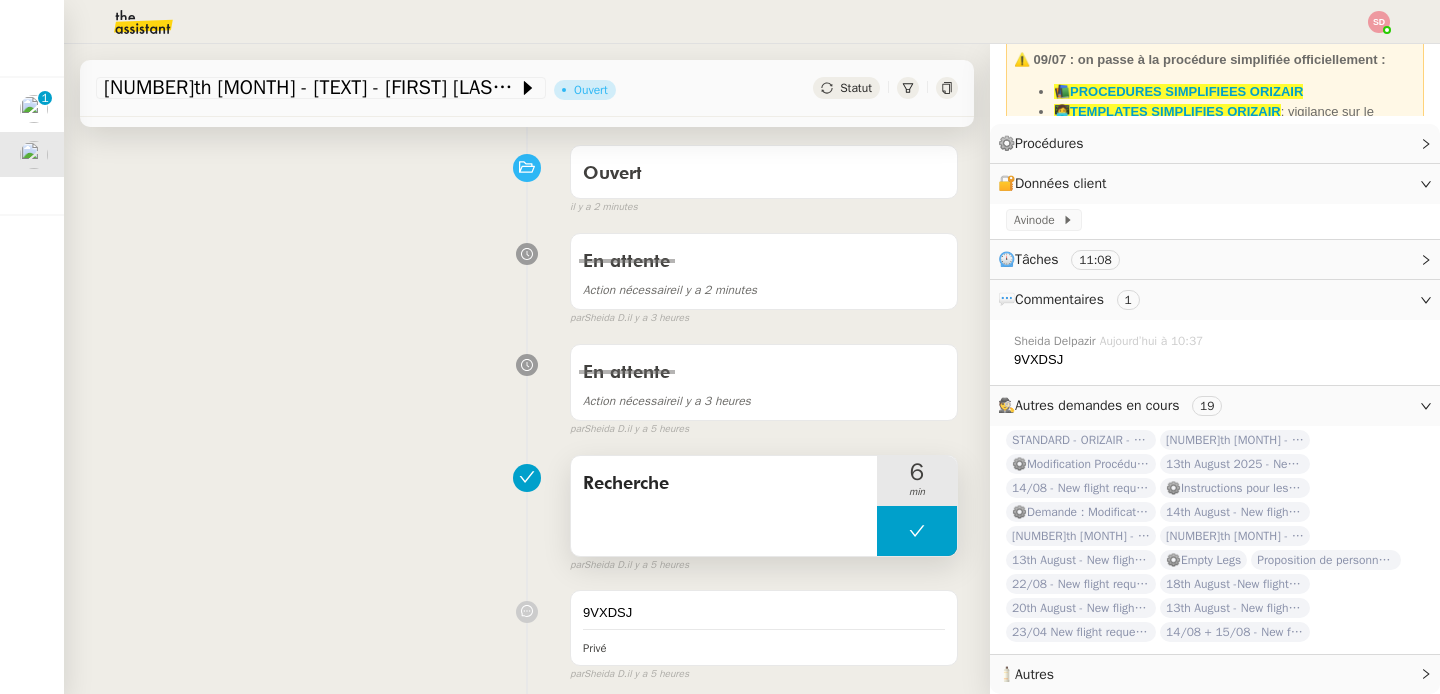 scroll, scrollTop: 0, scrollLeft: 0, axis: both 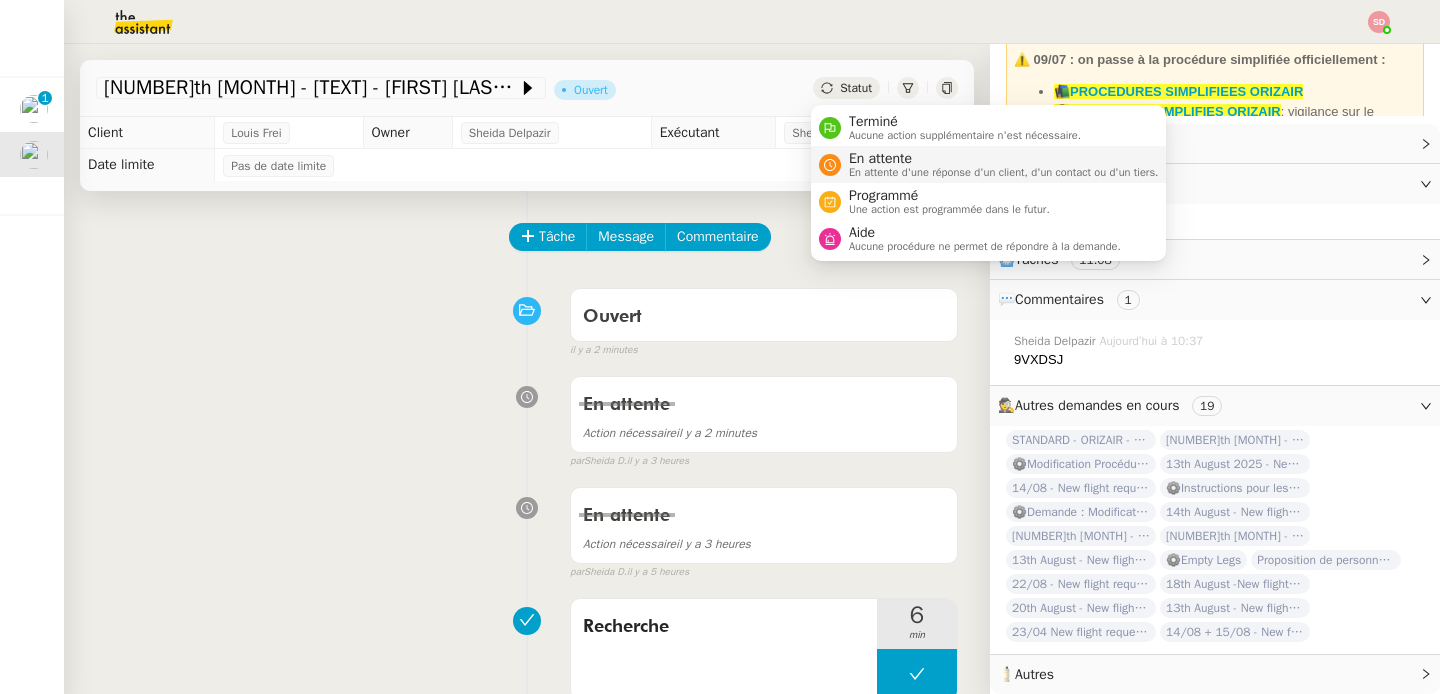 click on "En attente En attente d'une réponse d'un client, d'un contact ou d'un tiers." at bounding box center [1000, 164] 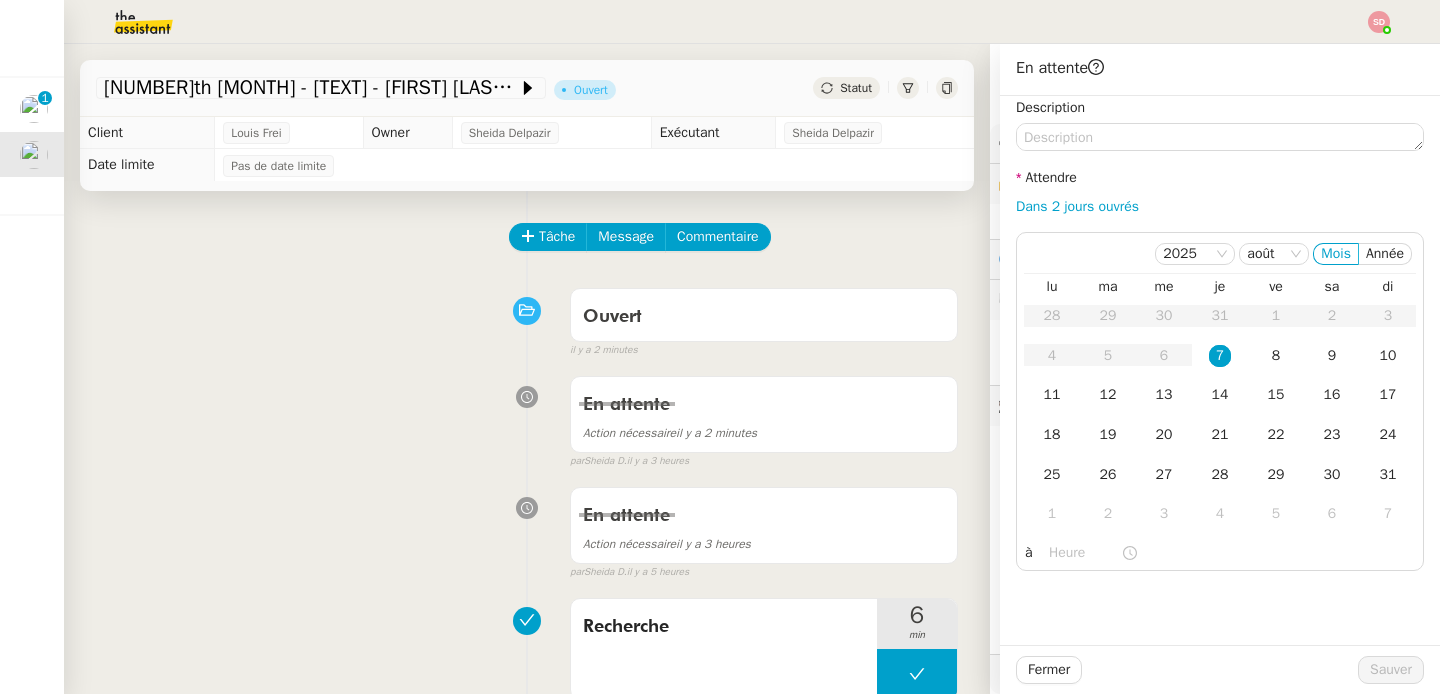 click on "Dans 2 jours ouvrés" 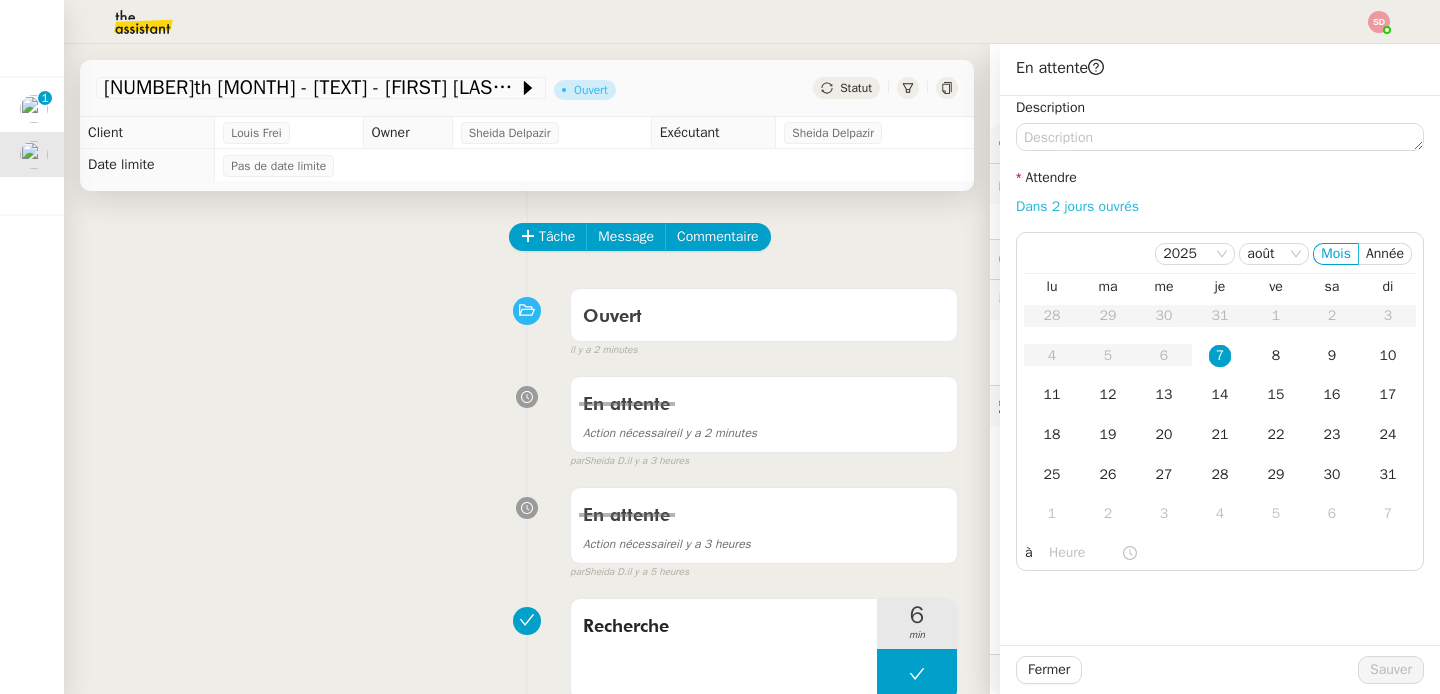 click on "Dans 2 jours ouvrés" 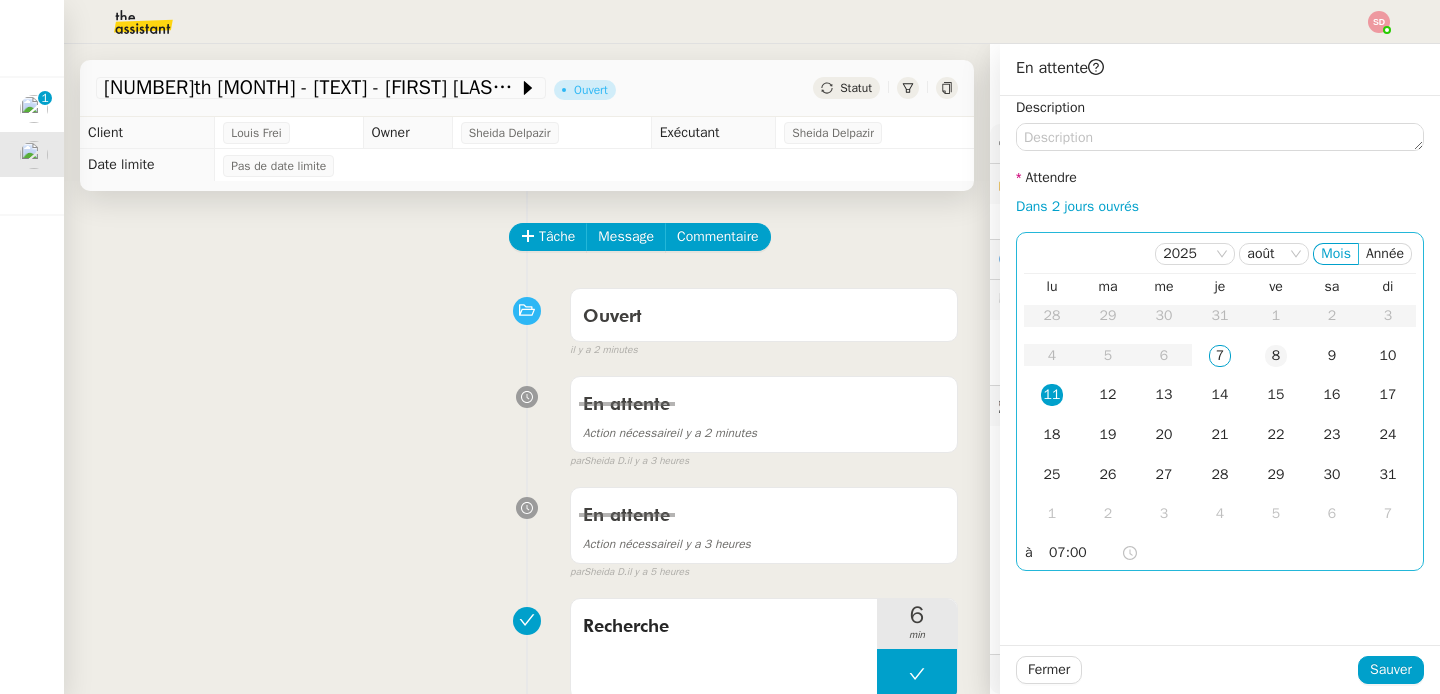 click on "8" 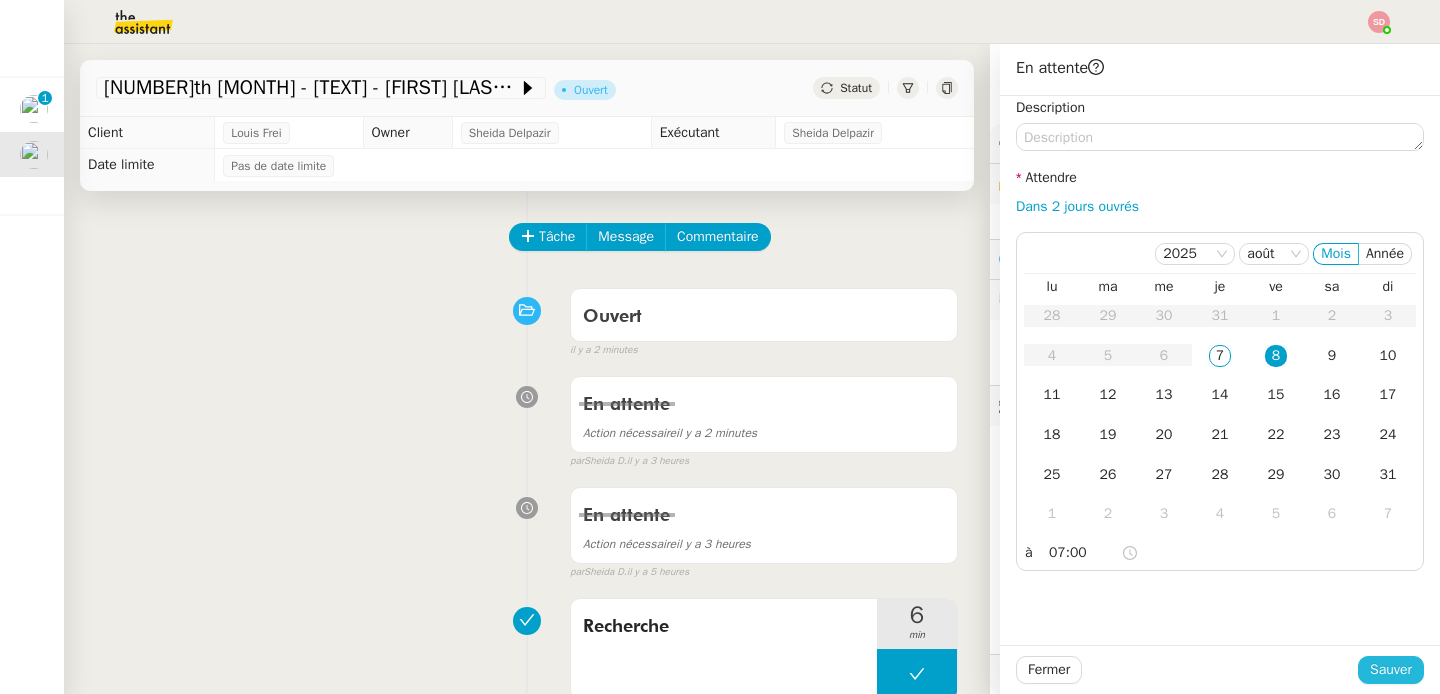 click on "Sauver" 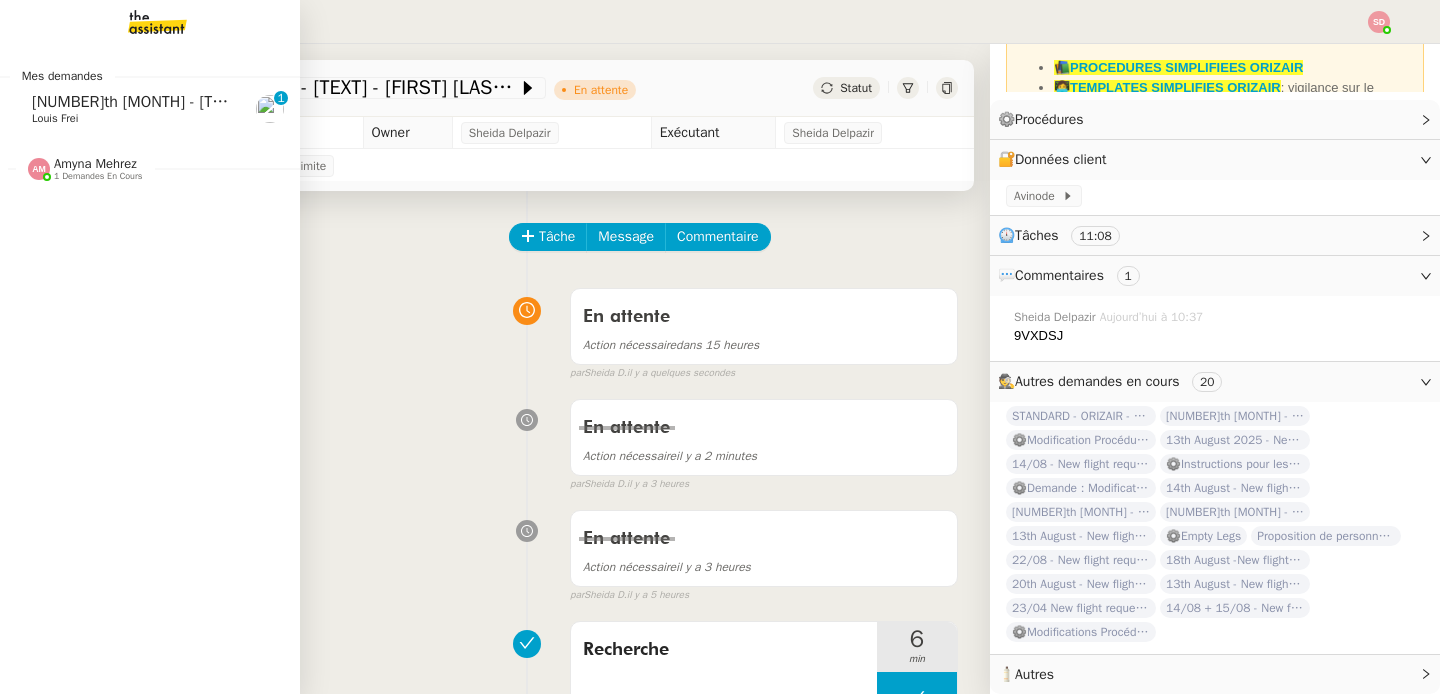 click on "[NUMBER]th [MONTH]  - [TEXT] - [FIRST] [LAST]" 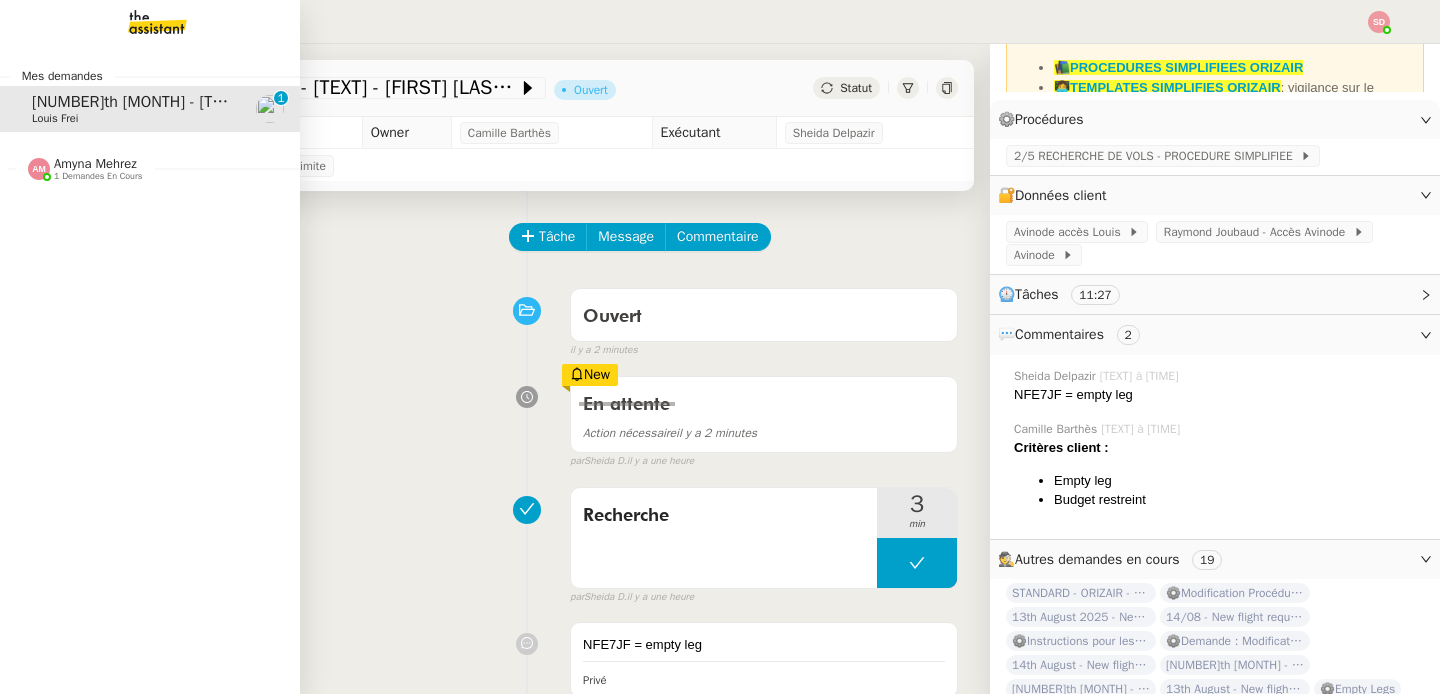 scroll, scrollTop: 267, scrollLeft: 0, axis: vertical 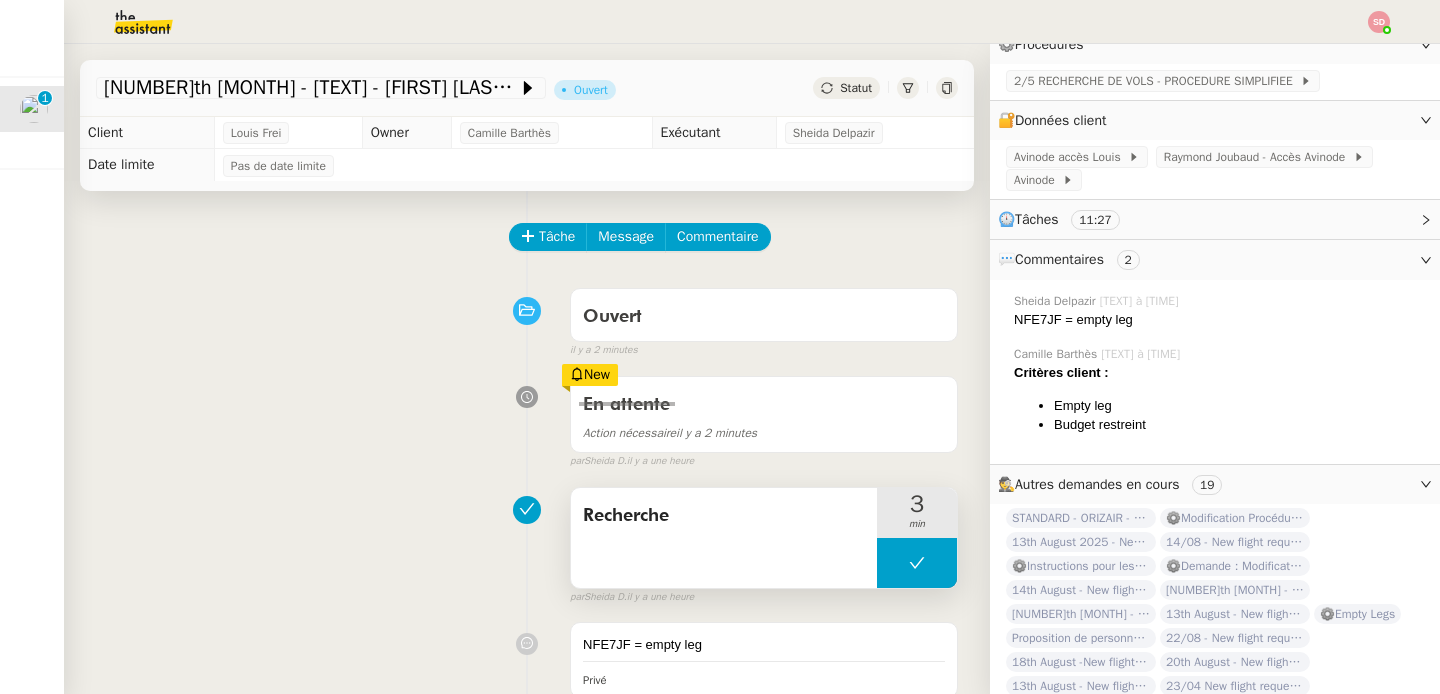 click at bounding box center [917, 563] 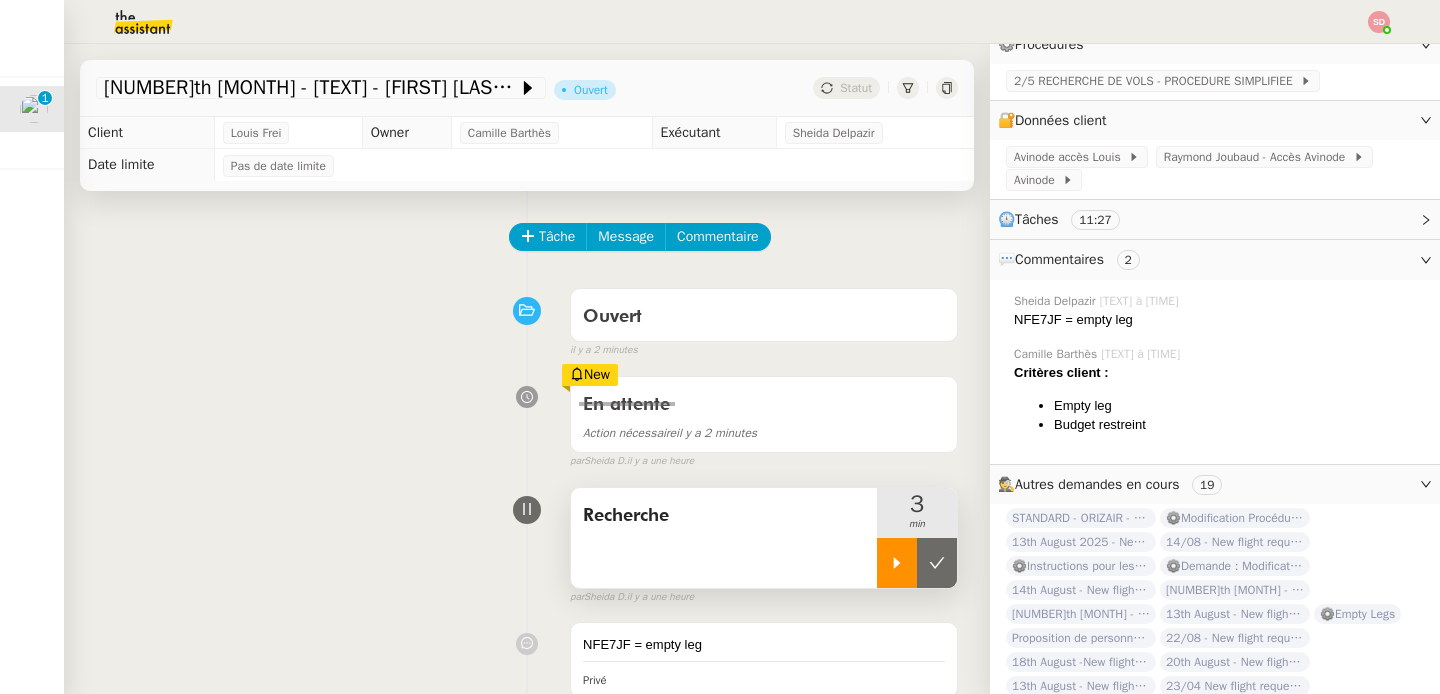 click 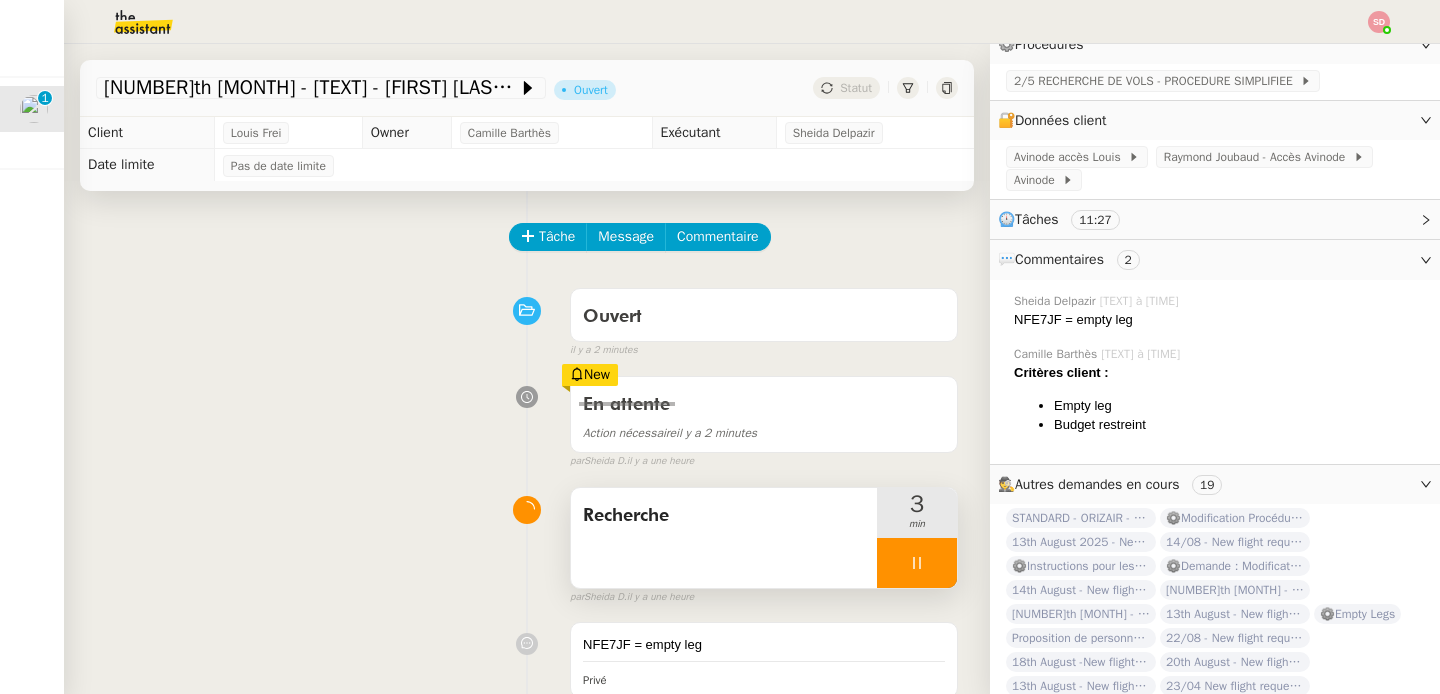 click on "NFE7JF = empty leg" 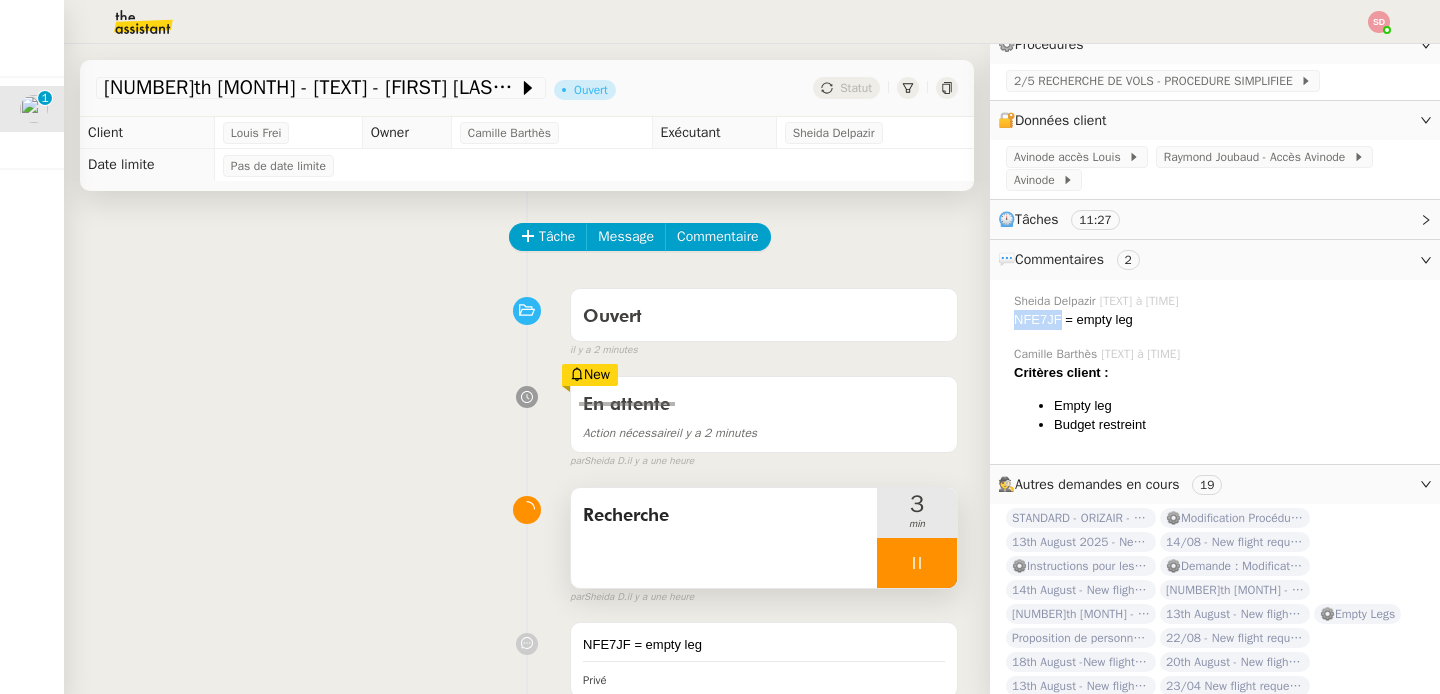 click on "NFE7JF = empty leg" 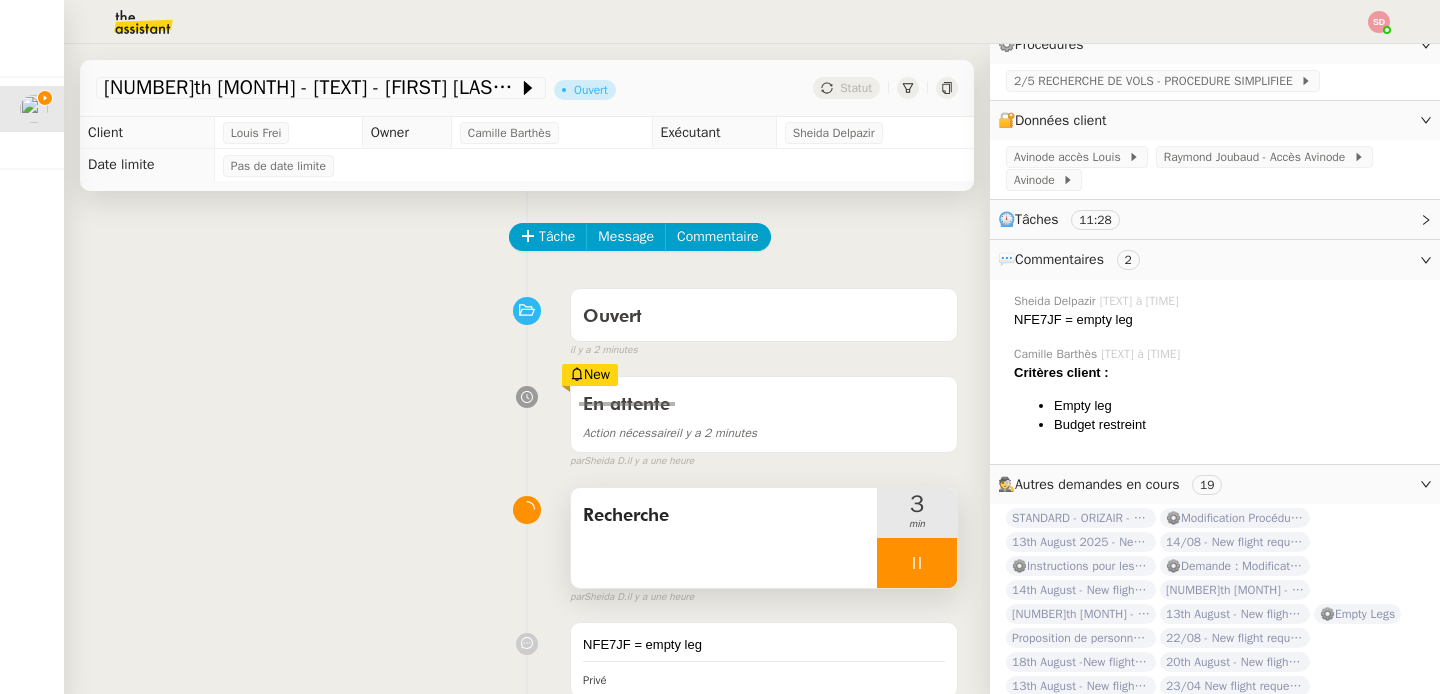 copy on "[TEXT]" 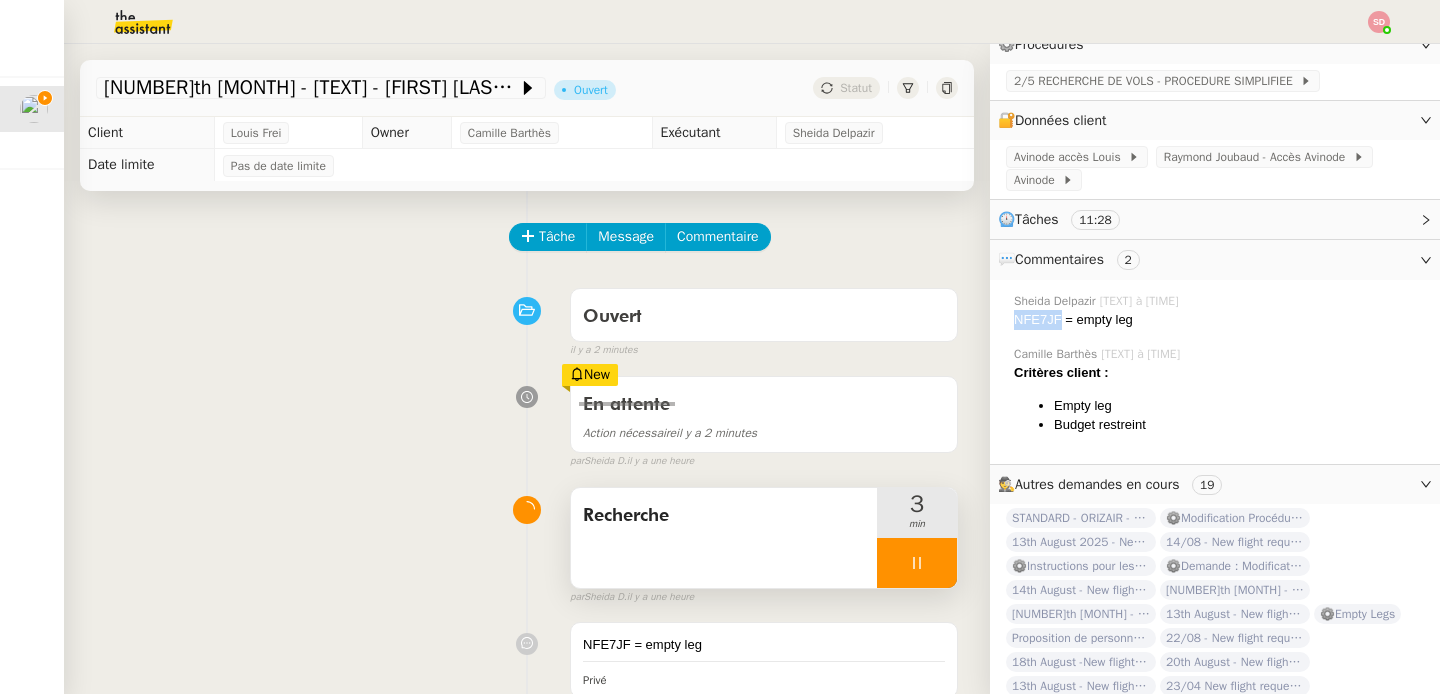 click on "NFE7JF = empty leg" 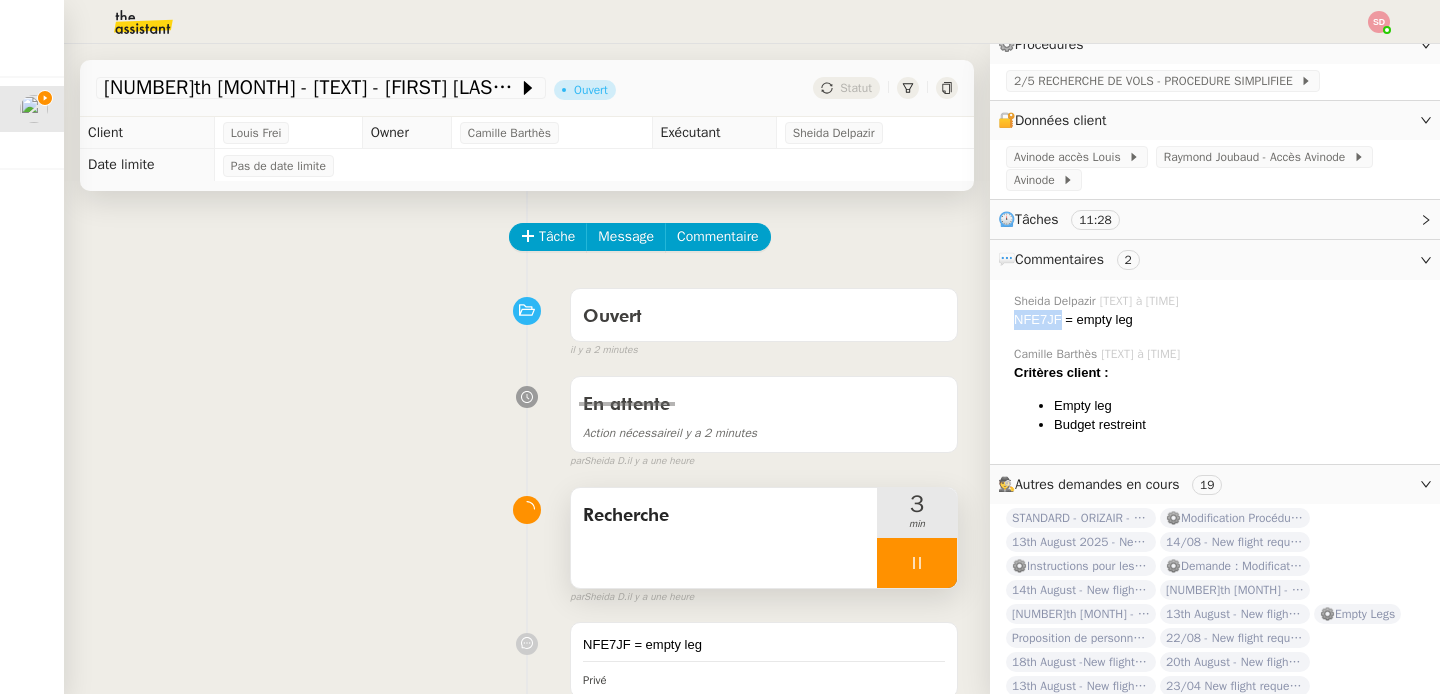 copy on "[TEXT]" 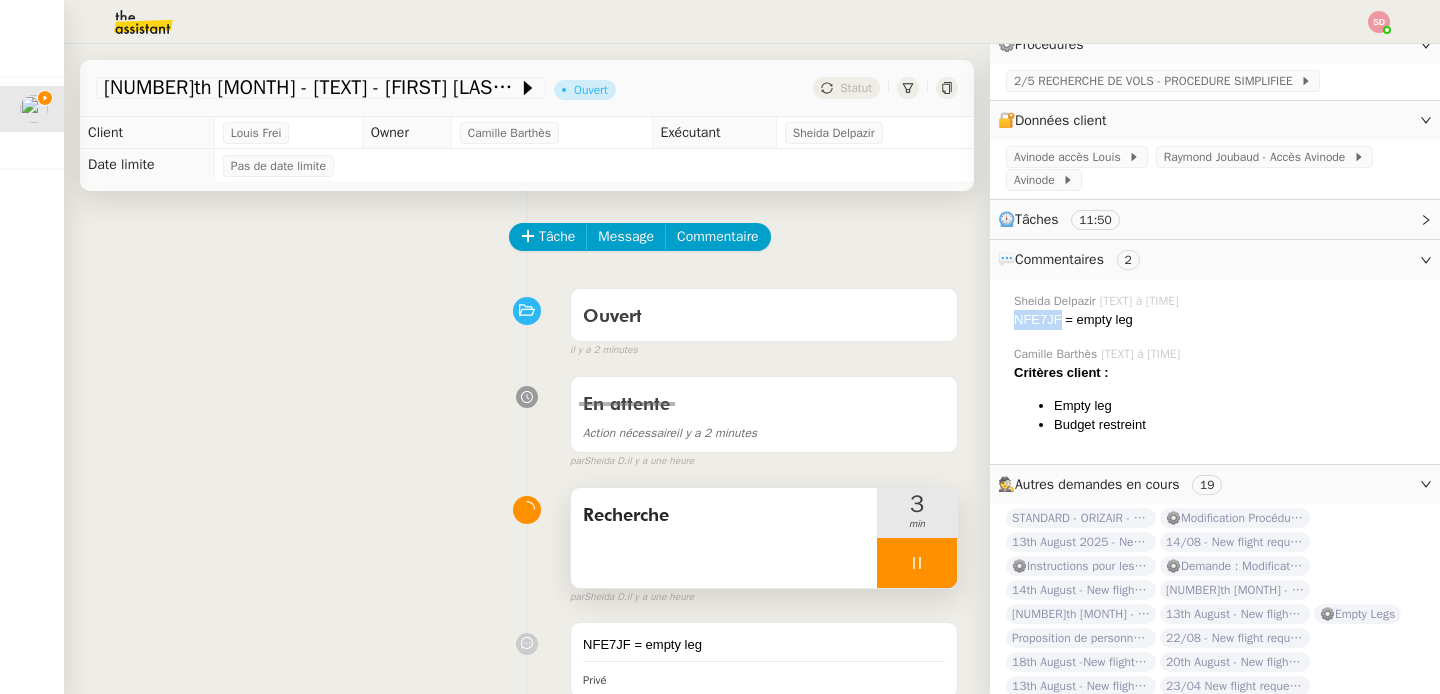 click on "[TEXT] [TEXT] [TEXT] [TEXT] [TEXT] [TEXT] [TEXT] [TEXT] [TEXT] [TEXT] [TEXT] [TEXT] [TEXT] [TEXT]" at bounding box center [527, 418] 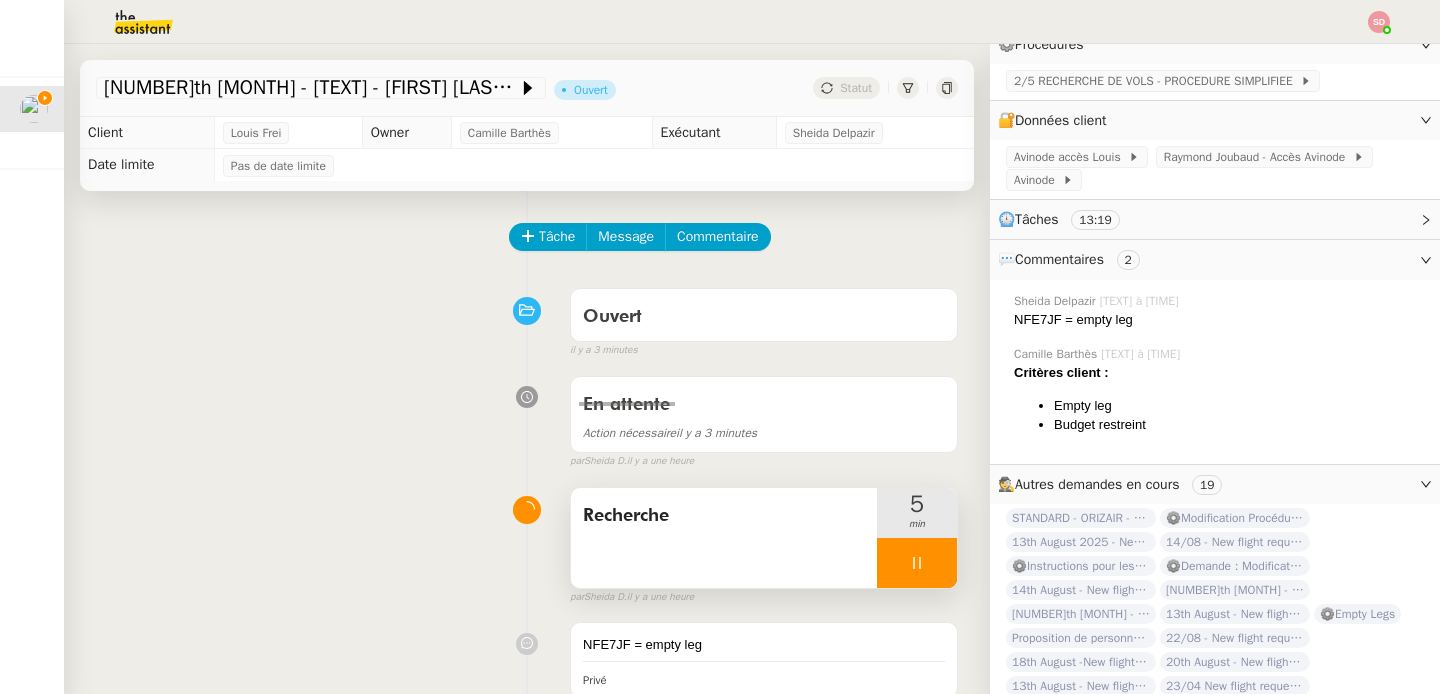 click at bounding box center [917, 563] 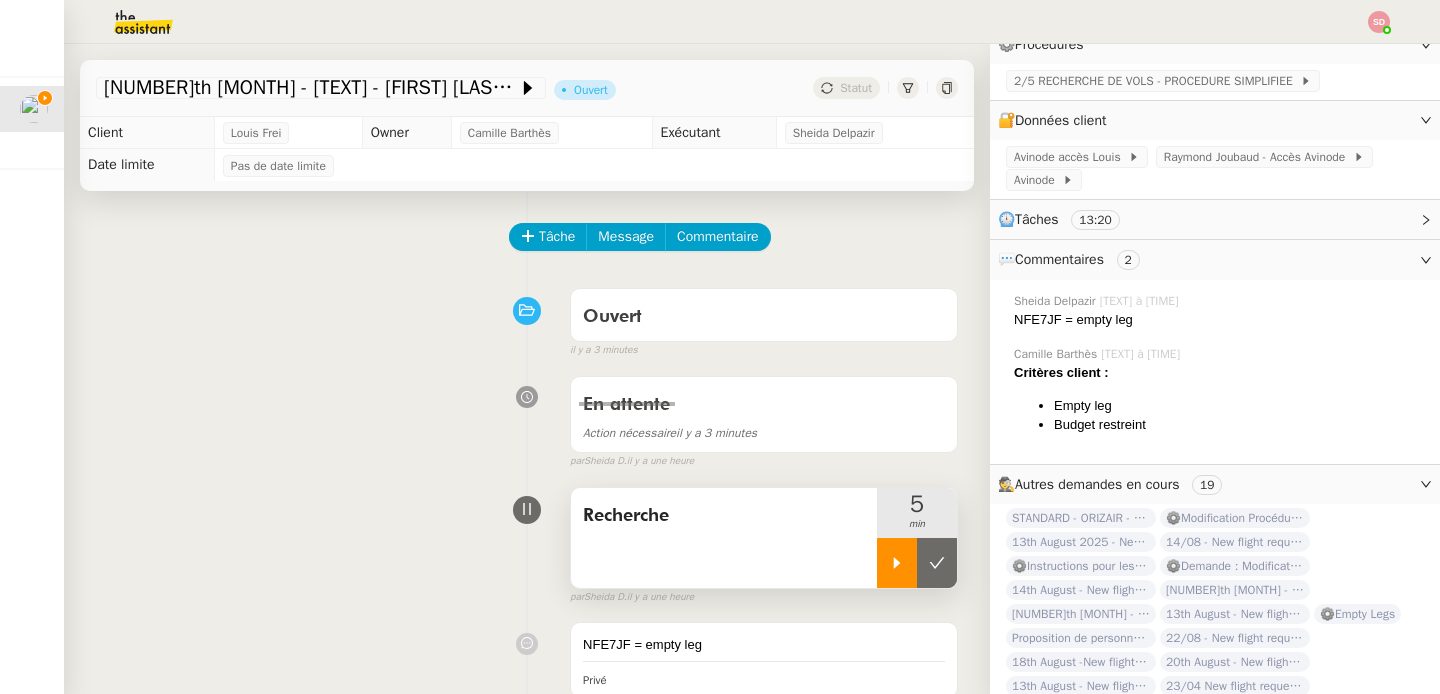 click 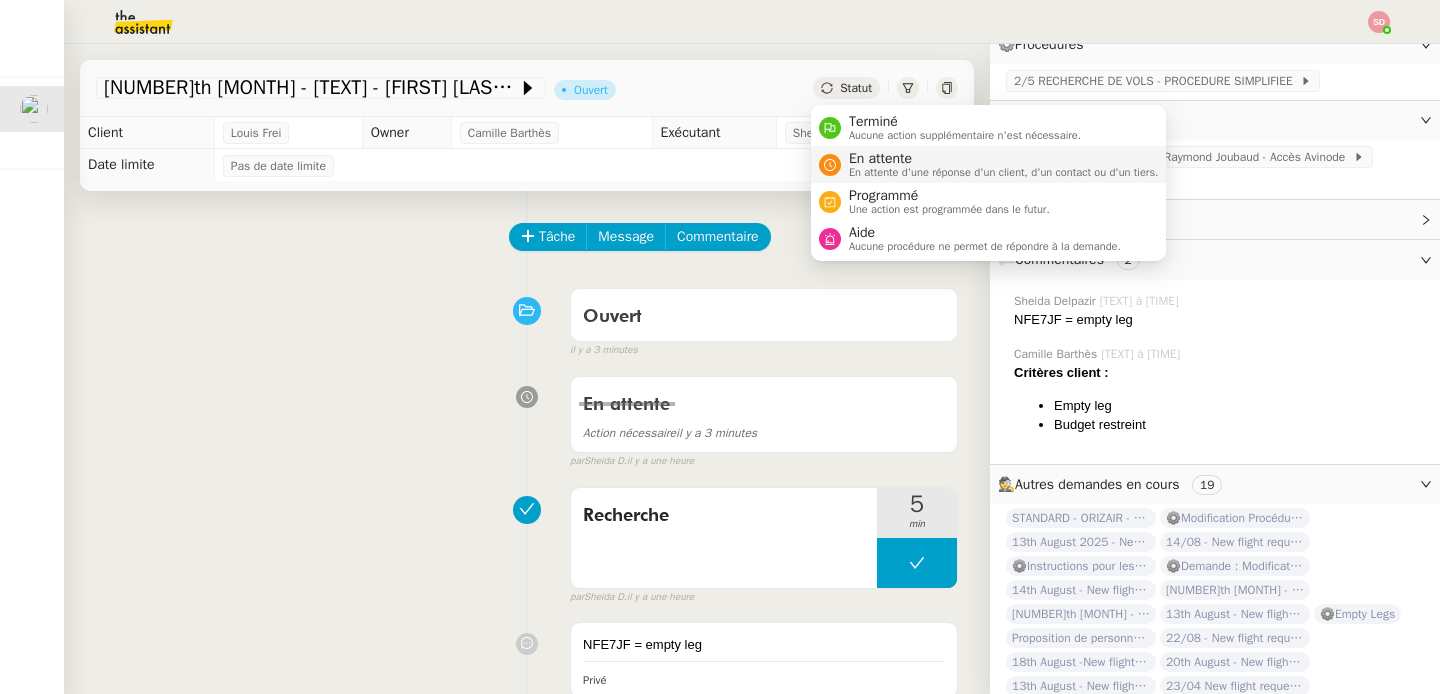 click 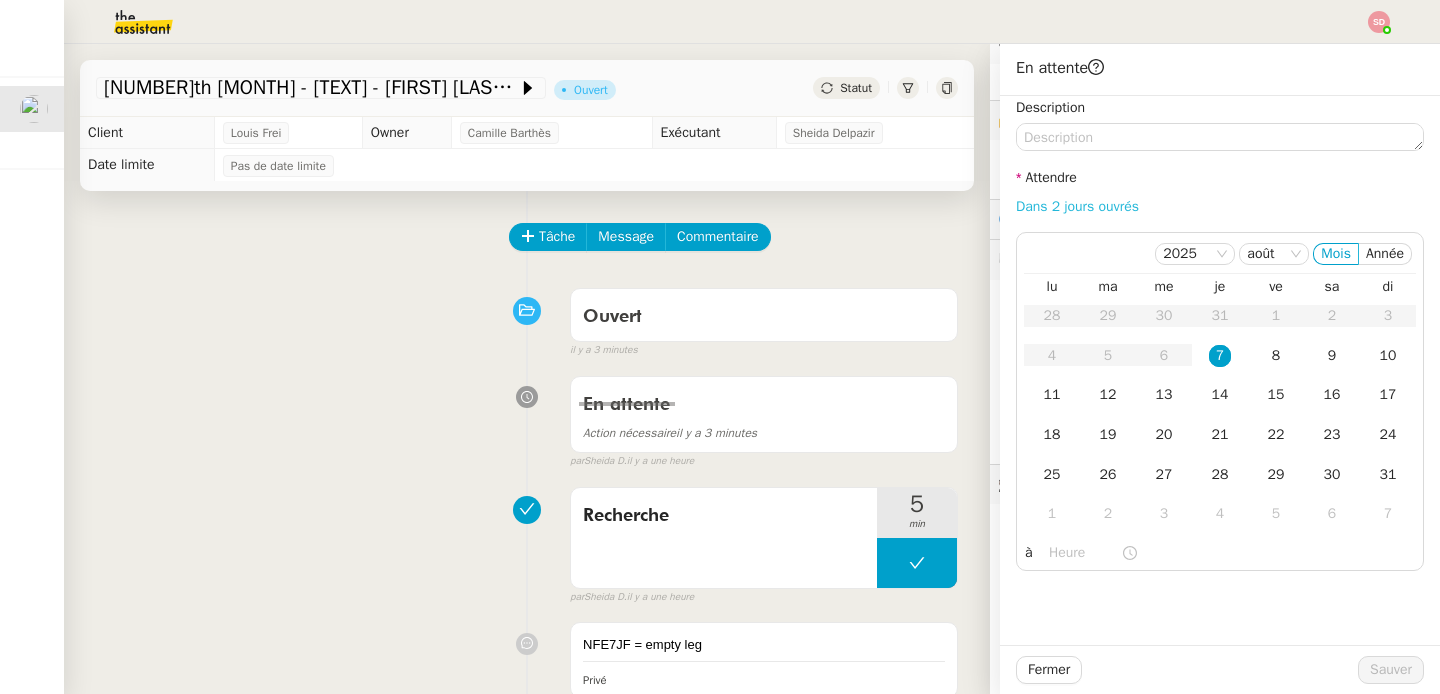 click on "Dans 2 jours ouvrés" 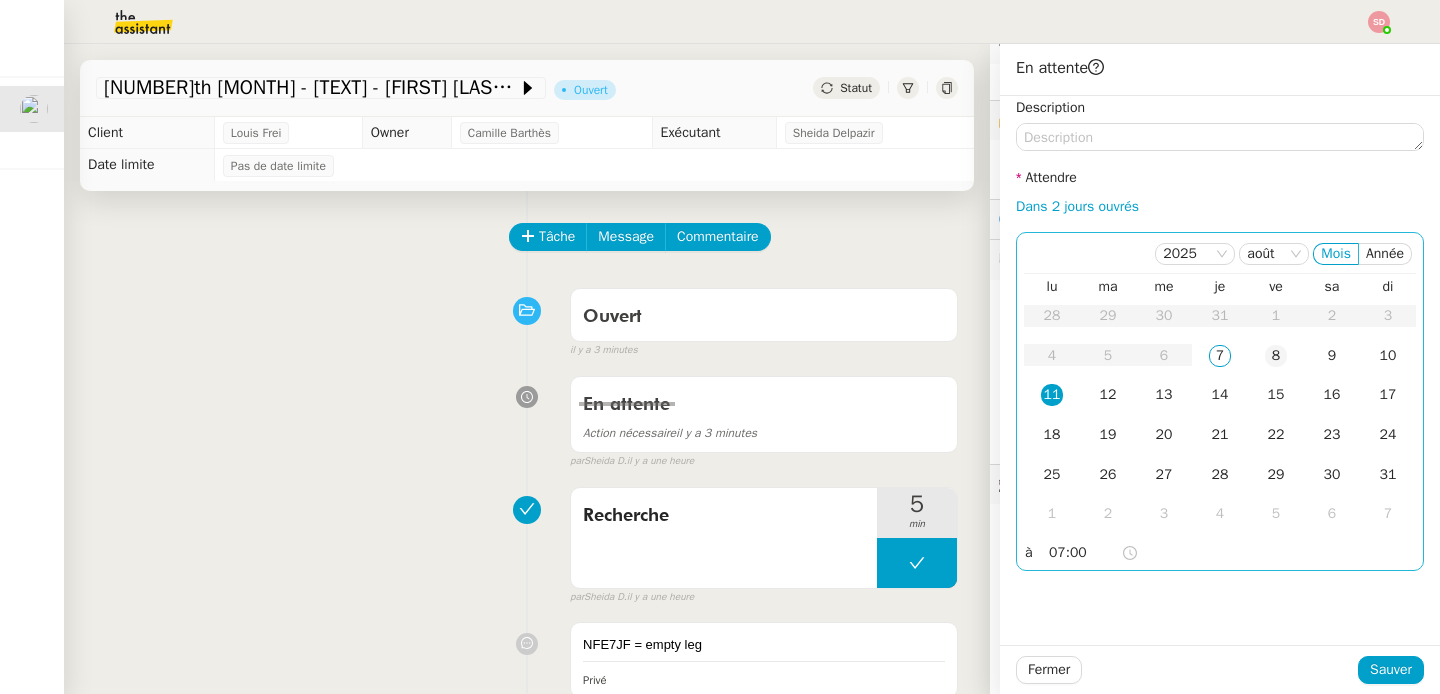 click on "8" 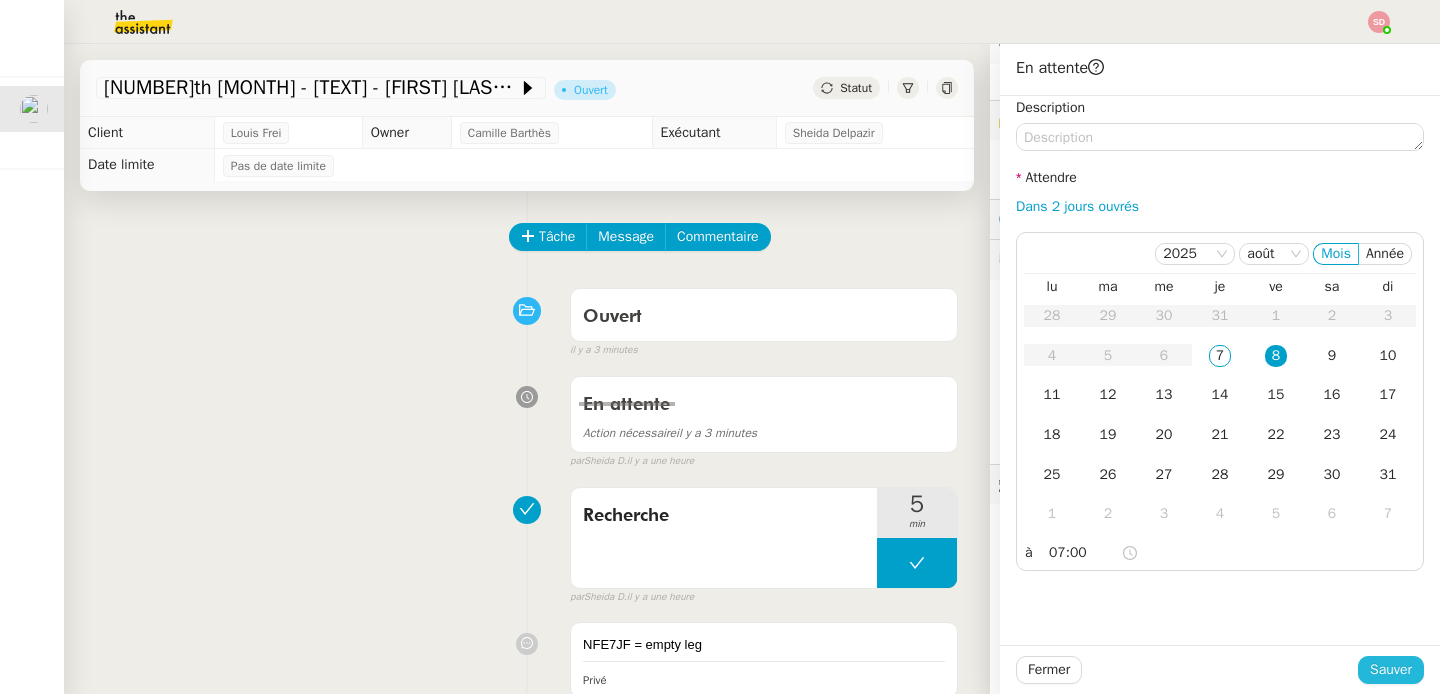 click on "Sauver" 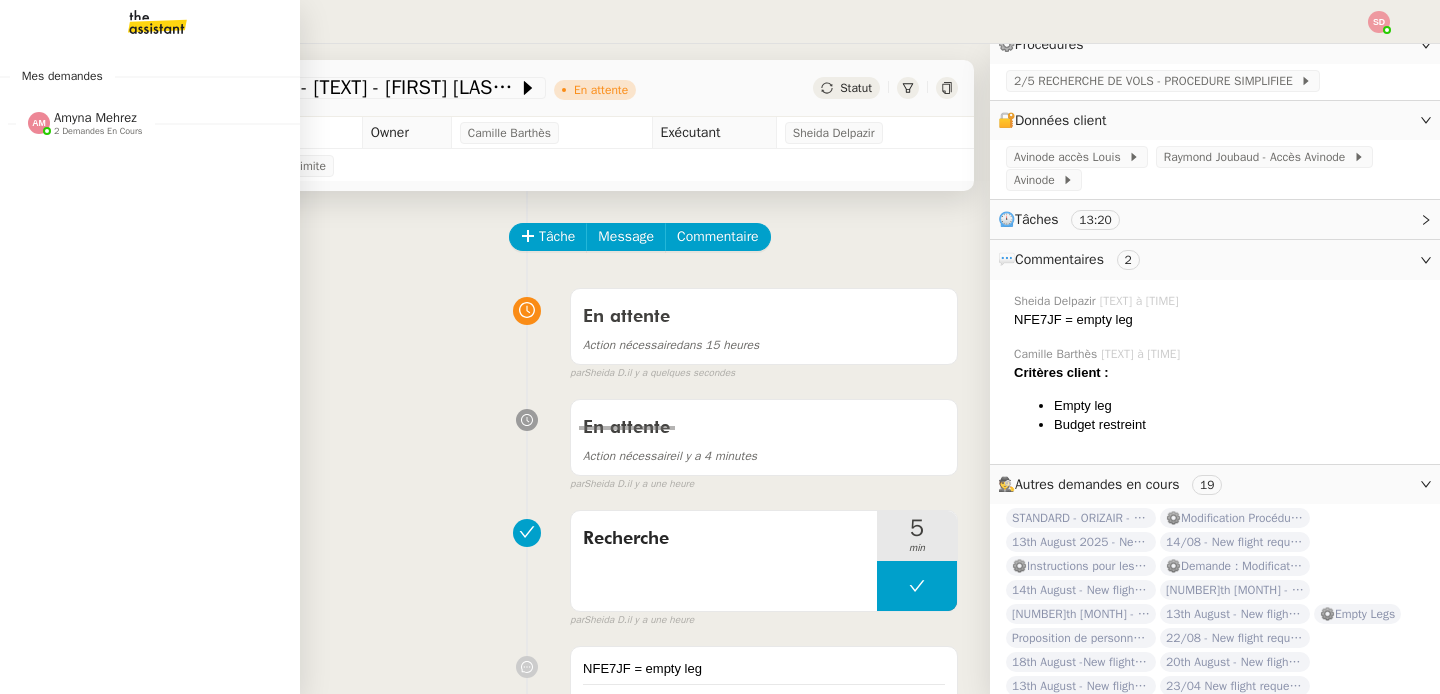 click on "2 demandes en cours" 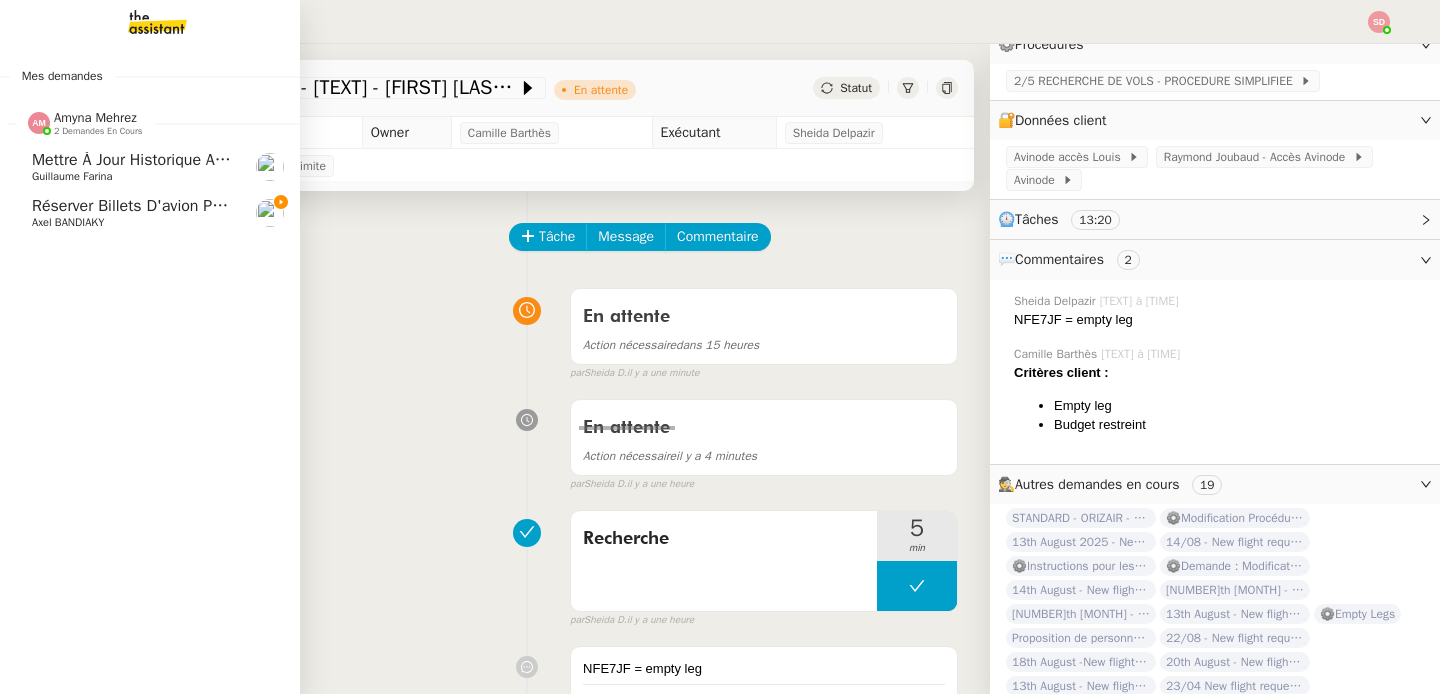 click on "2 demandes en cours" 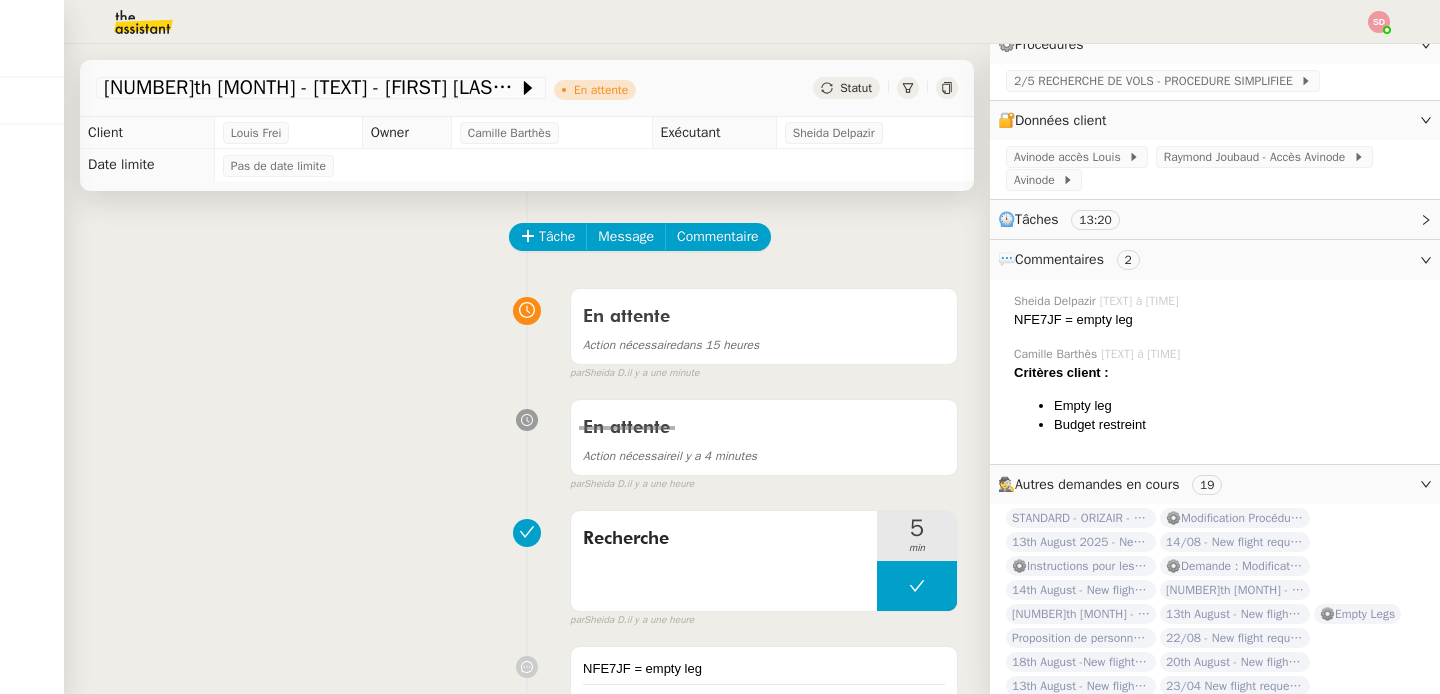 scroll, scrollTop: 0, scrollLeft: 0, axis: both 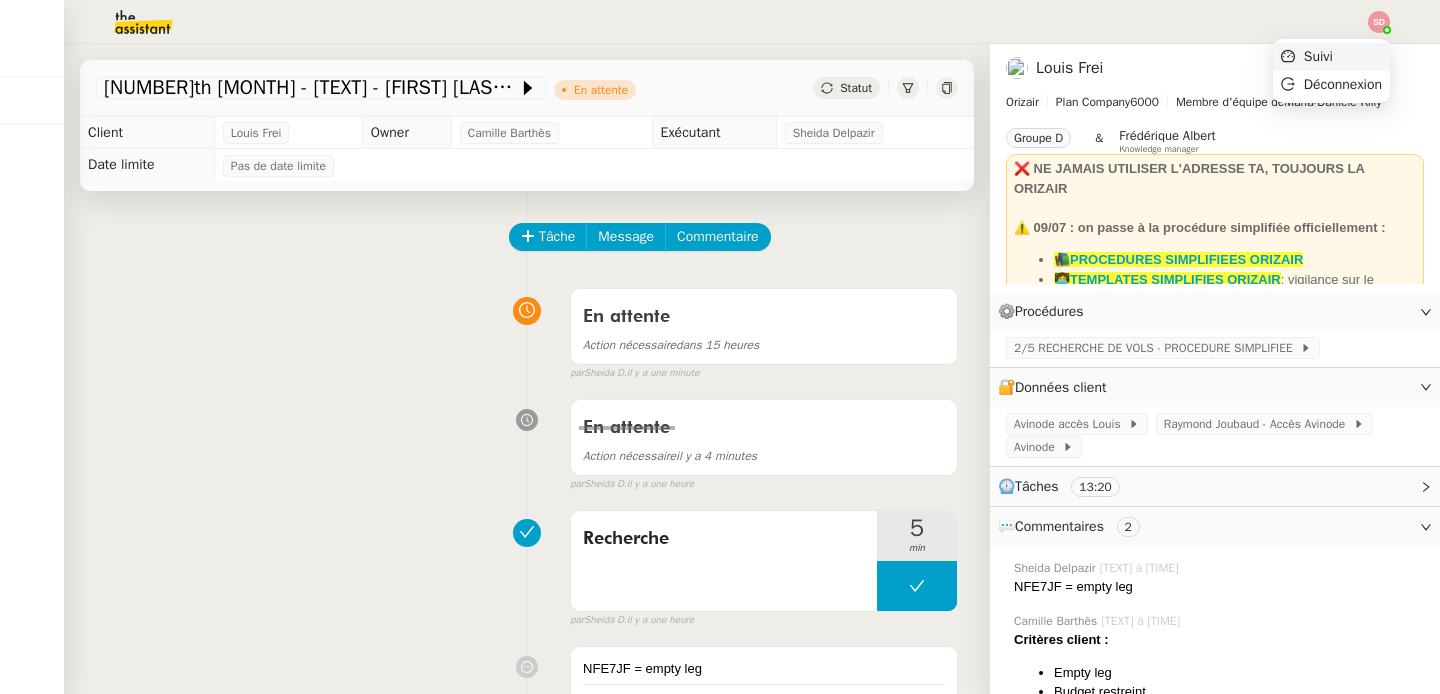 click on "Suivi" at bounding box center (1331, 57) 